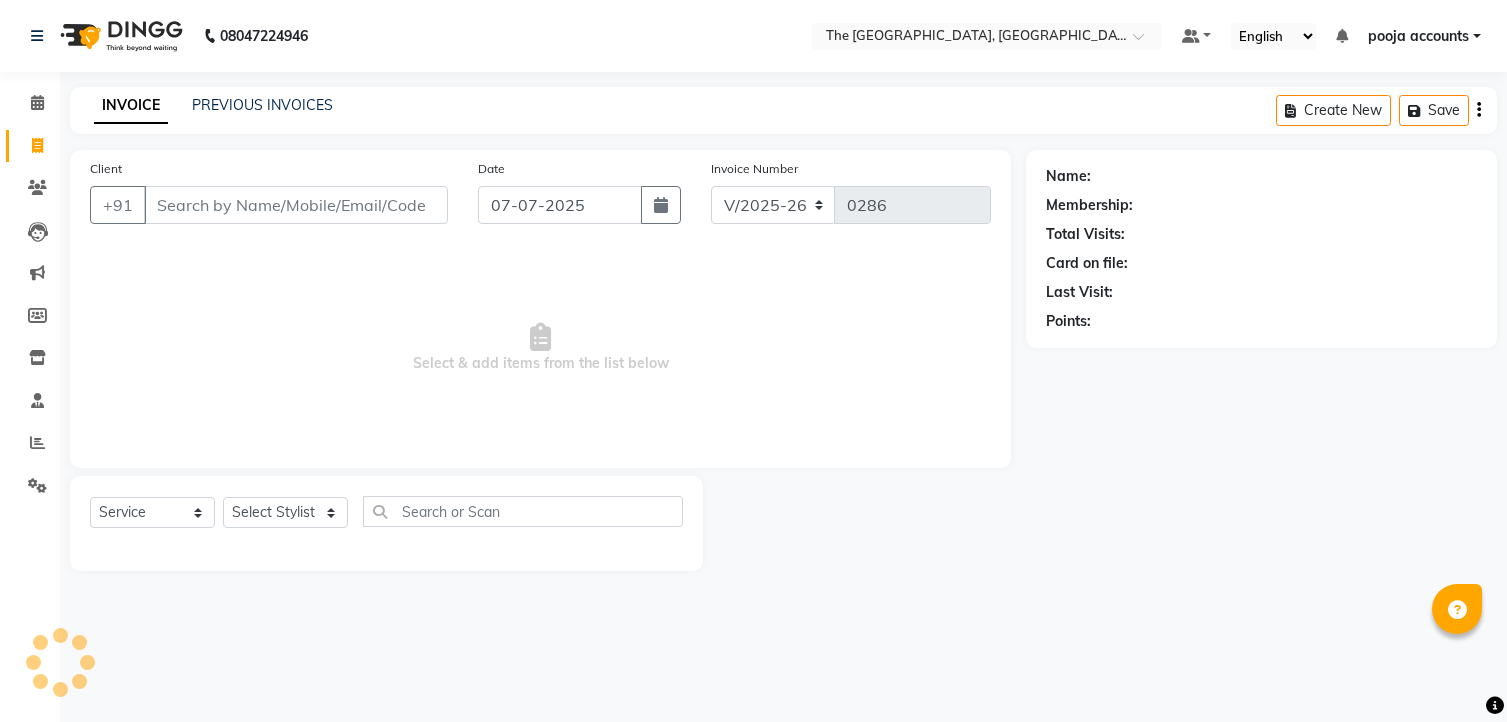 select on "7501" 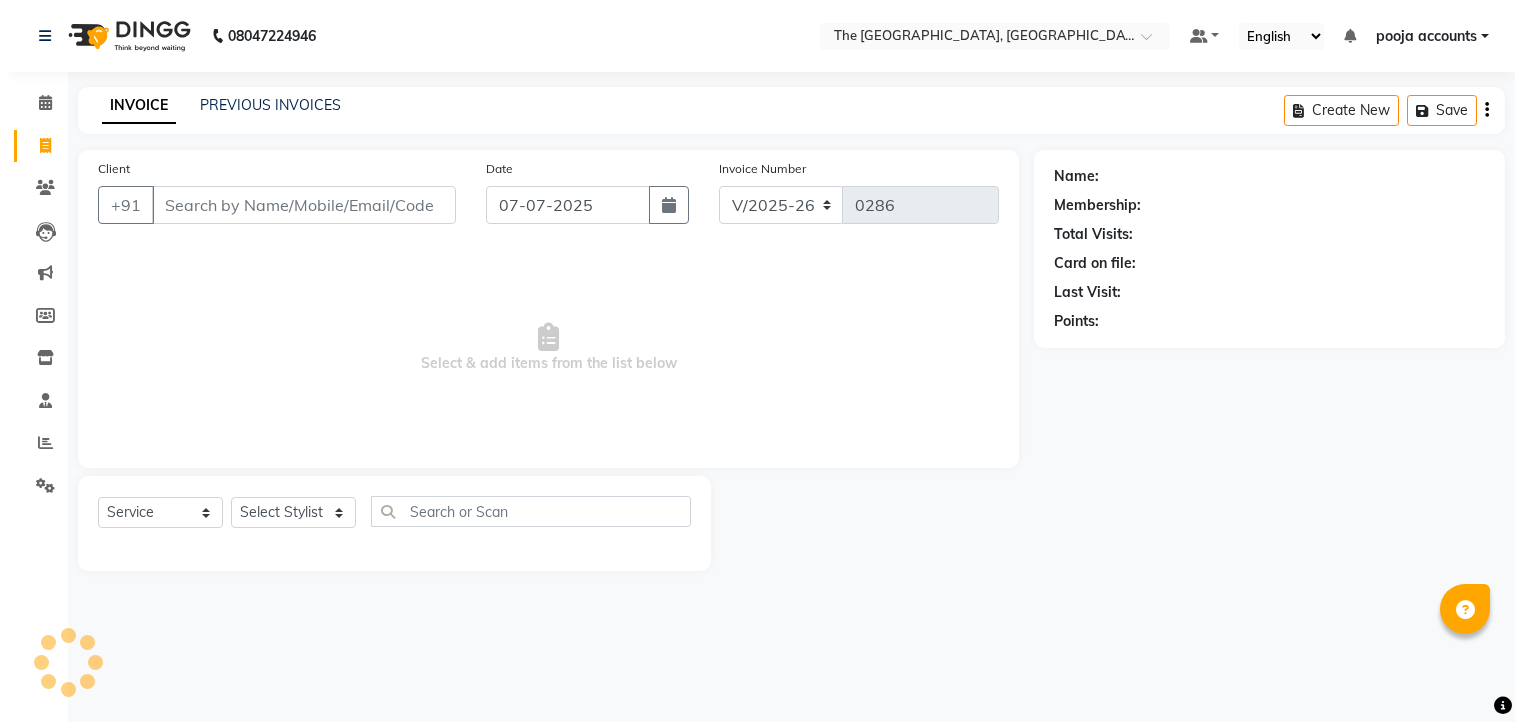 scroll, scrollTop: 0, scrollLeft: 0, axis: both 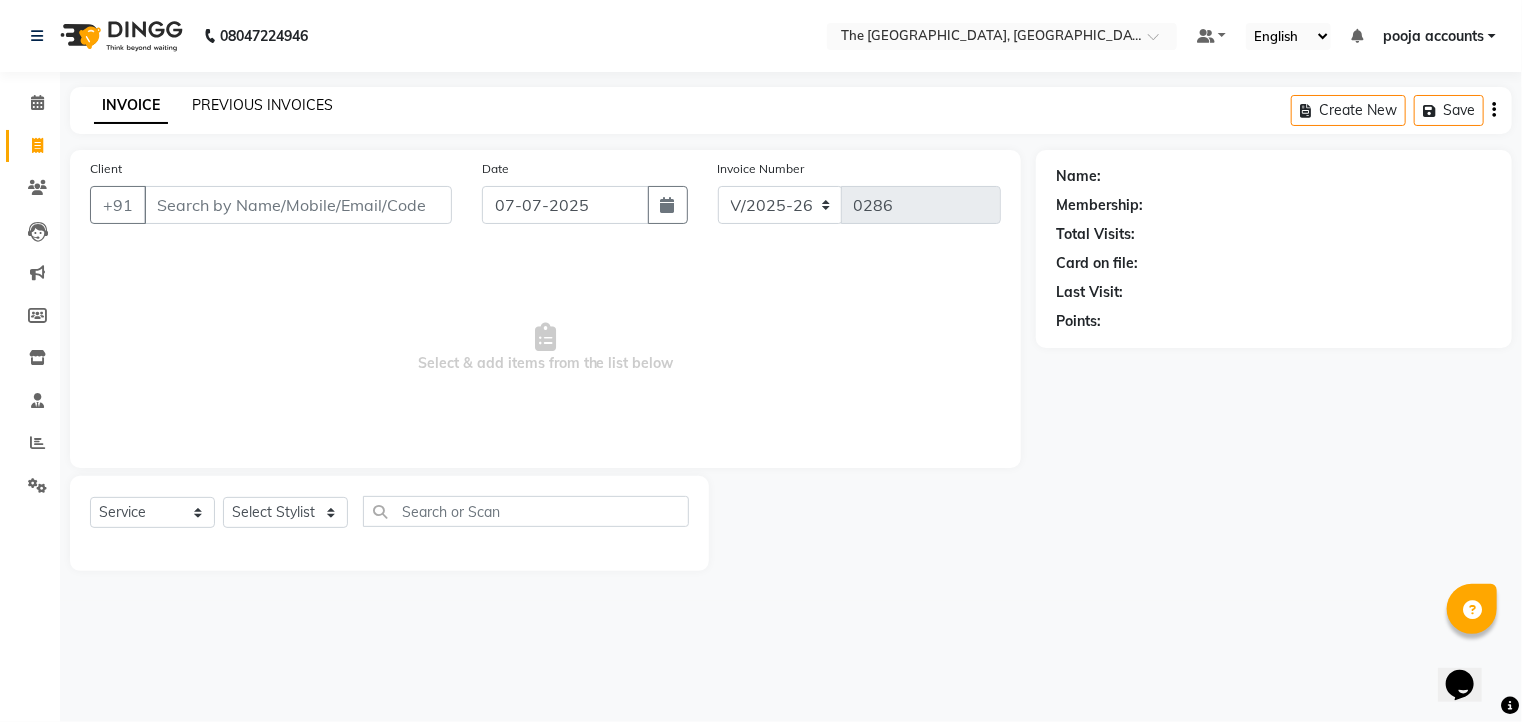 click on "PREVIOUS INVOICES" 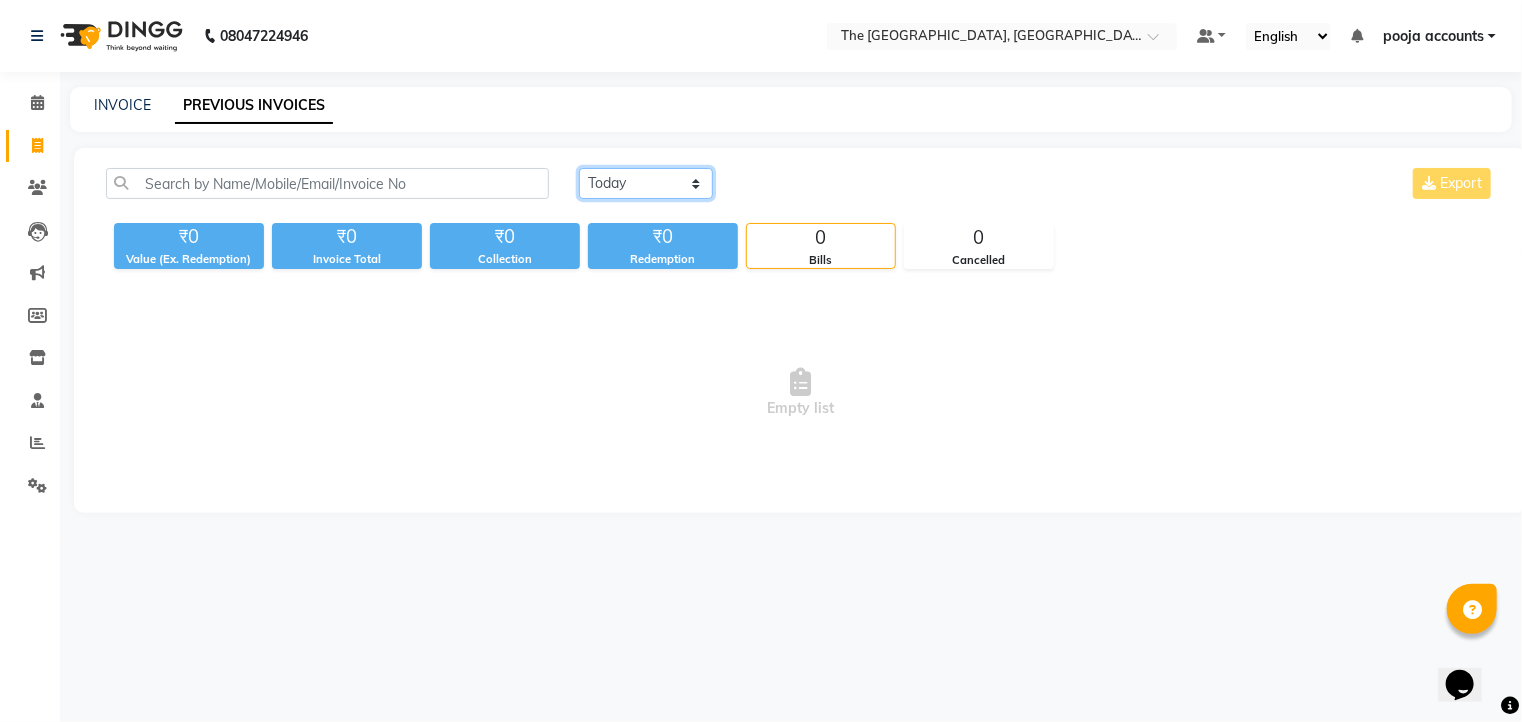 click on "[DATE] [DATE] Custom Range" 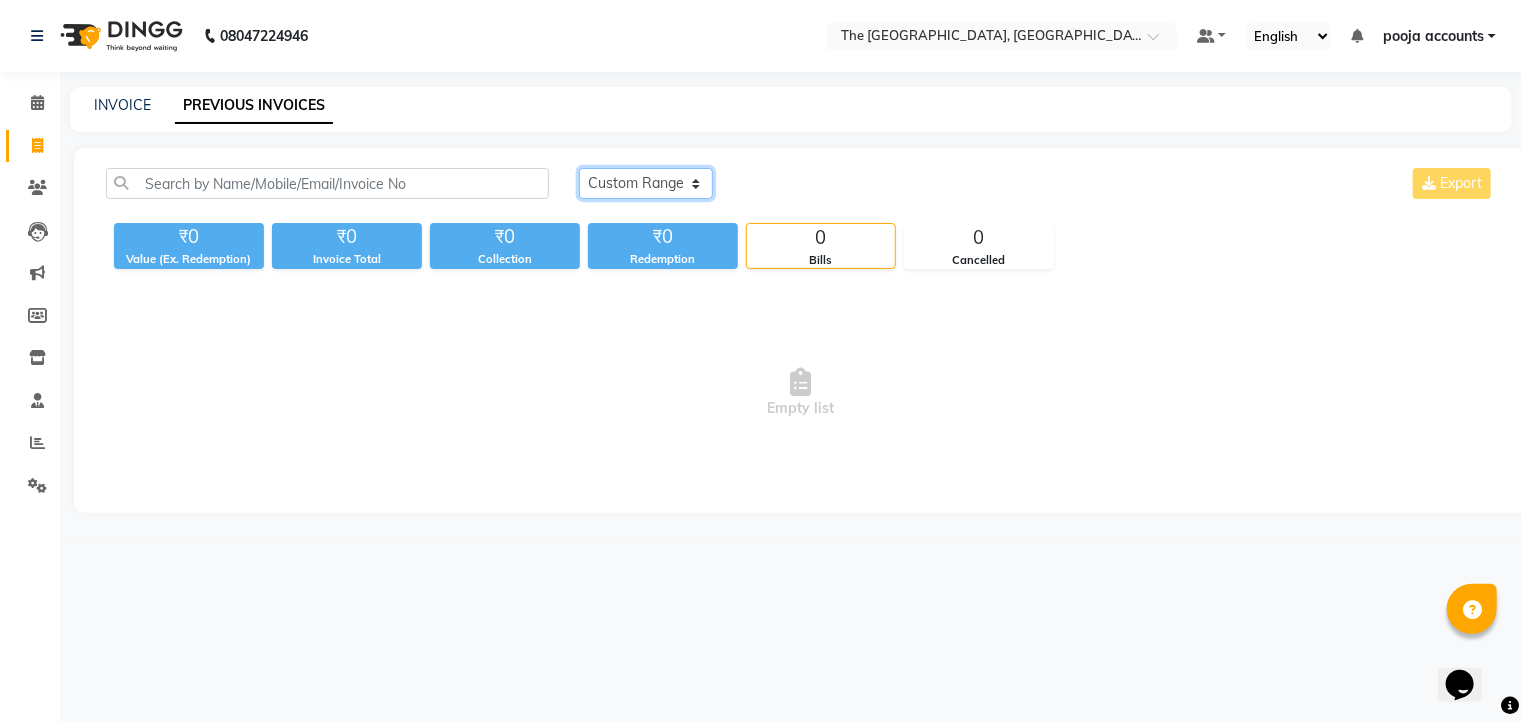 click on "[DATE] [DATE] Custom Range" 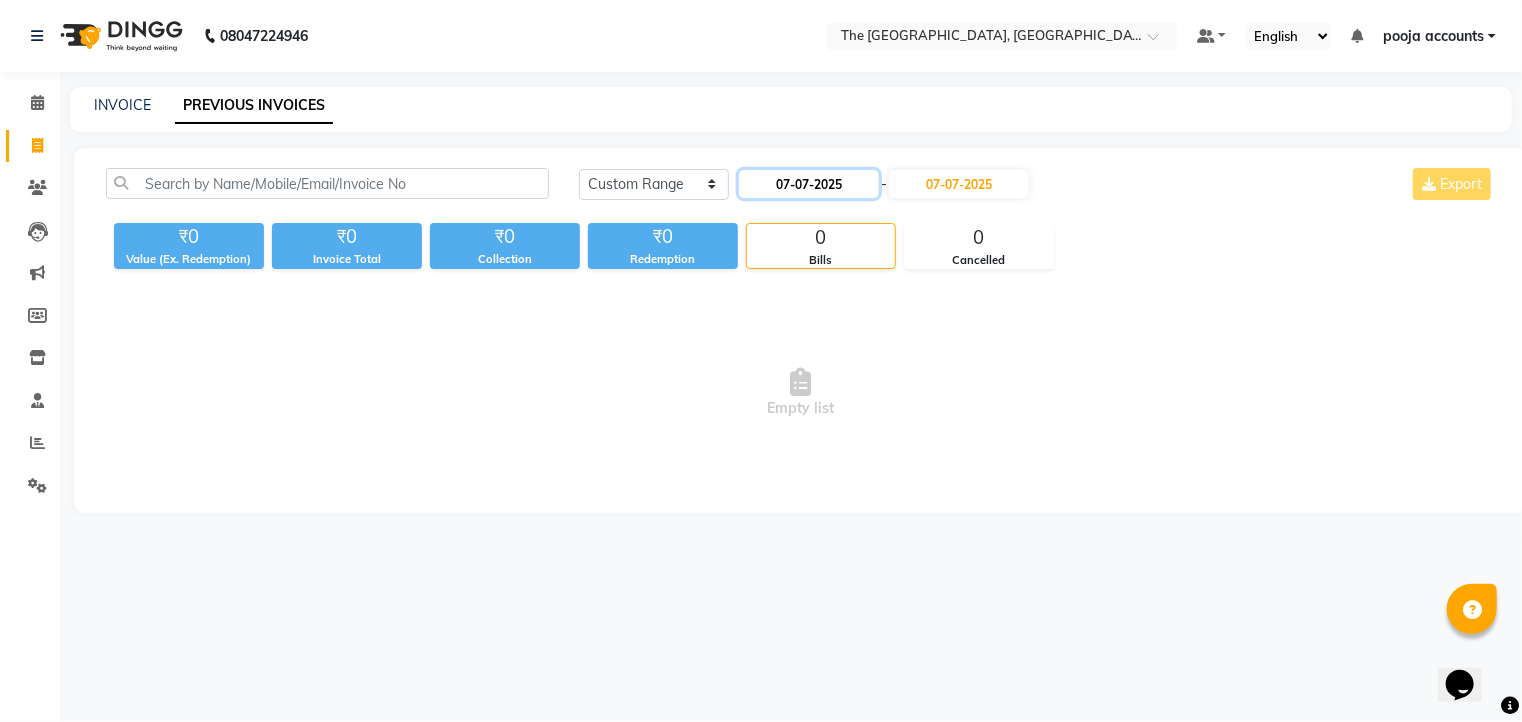 click on "07-07-2025" 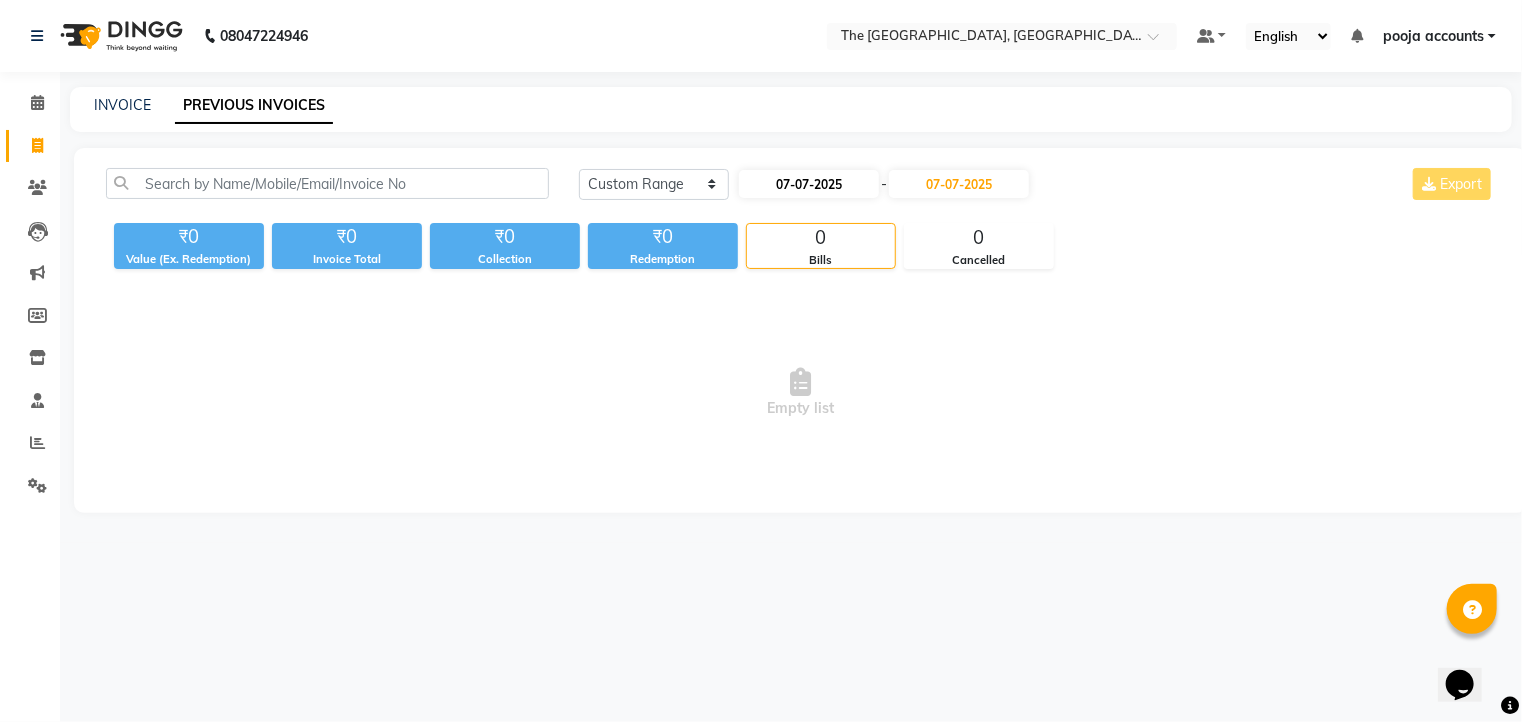select on "7" 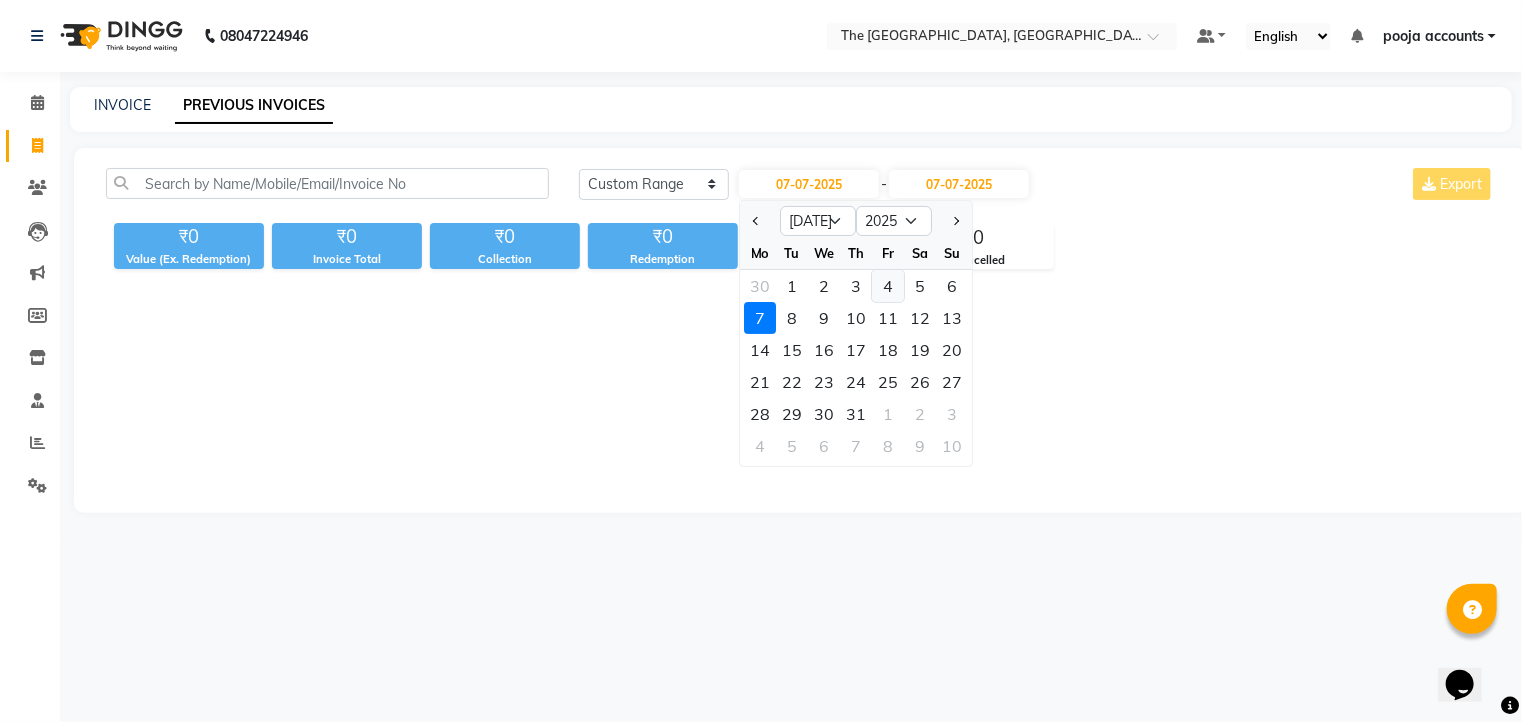 click on "4" 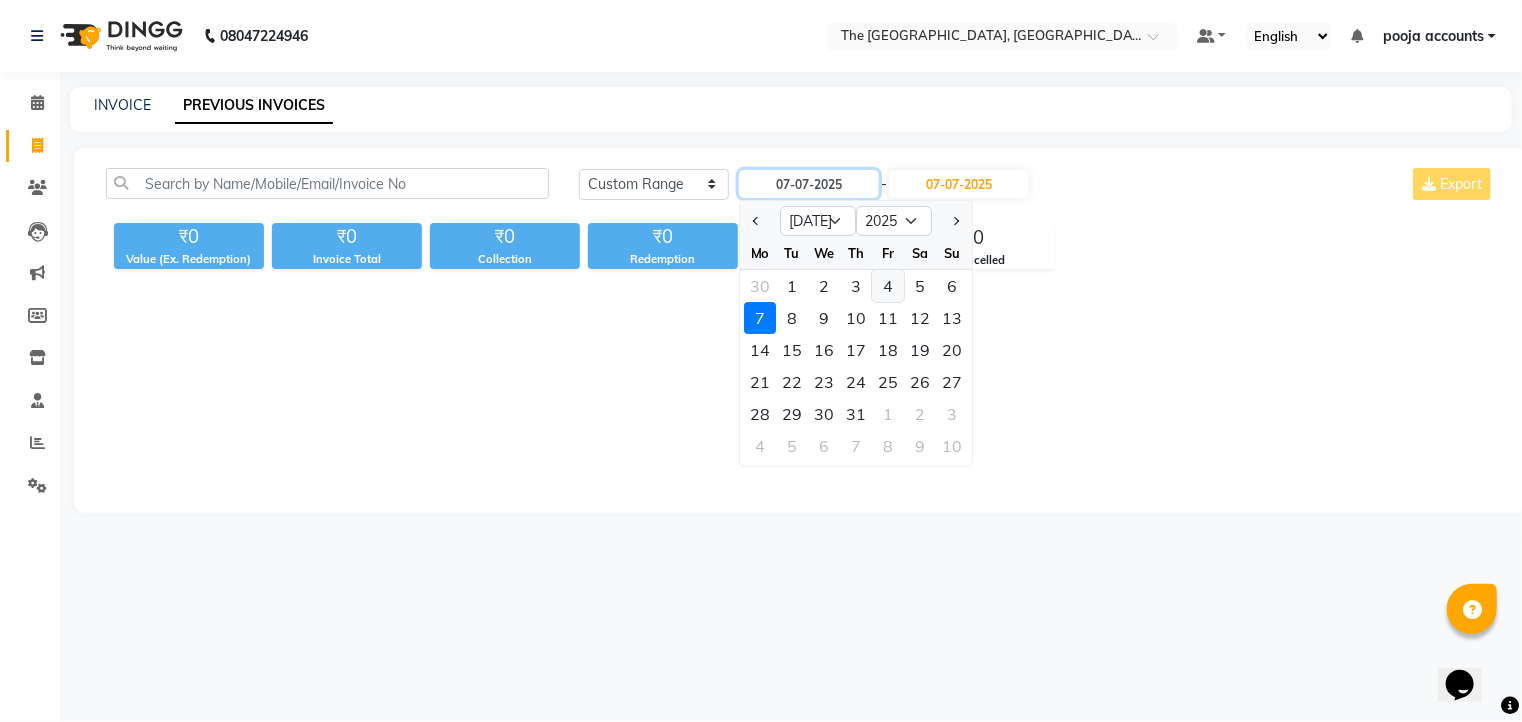 type on "[DATE]" 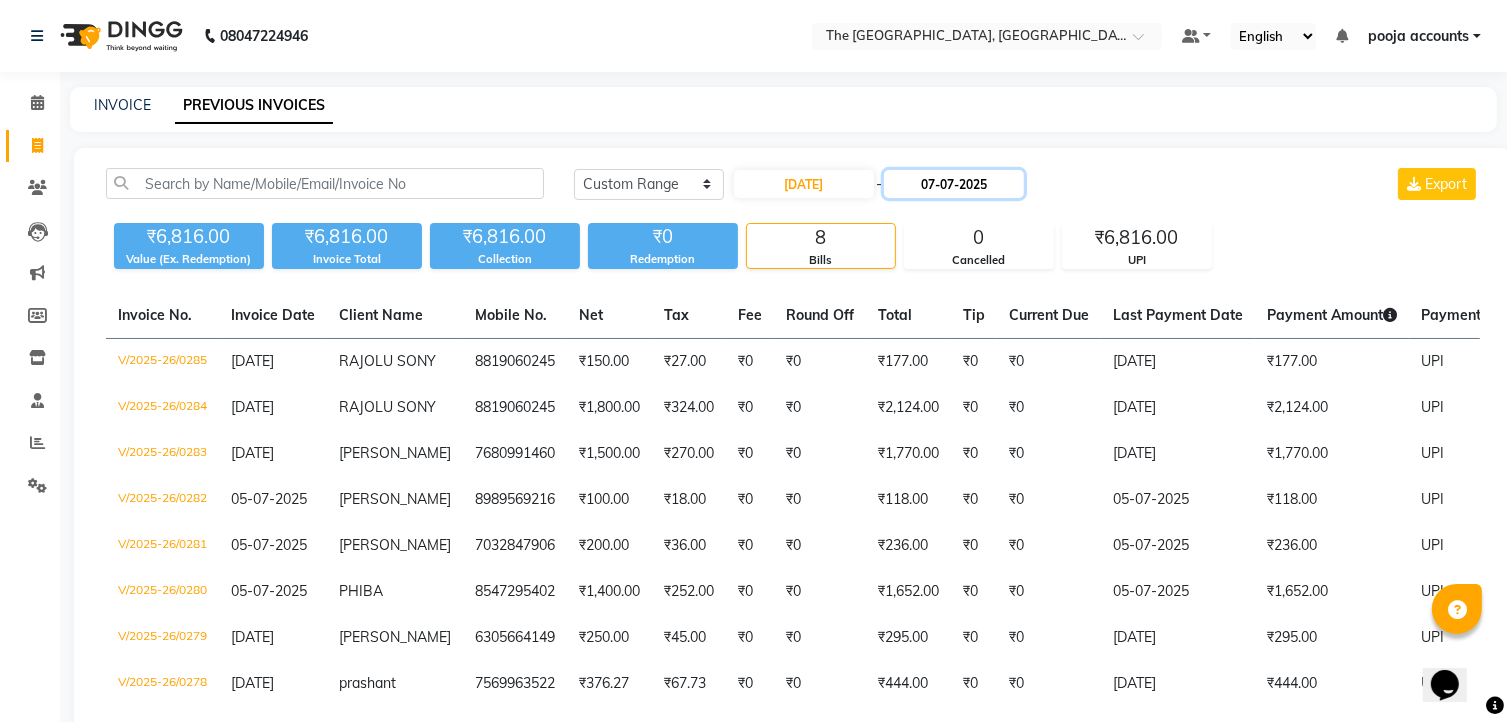 click on "07-07-2025" 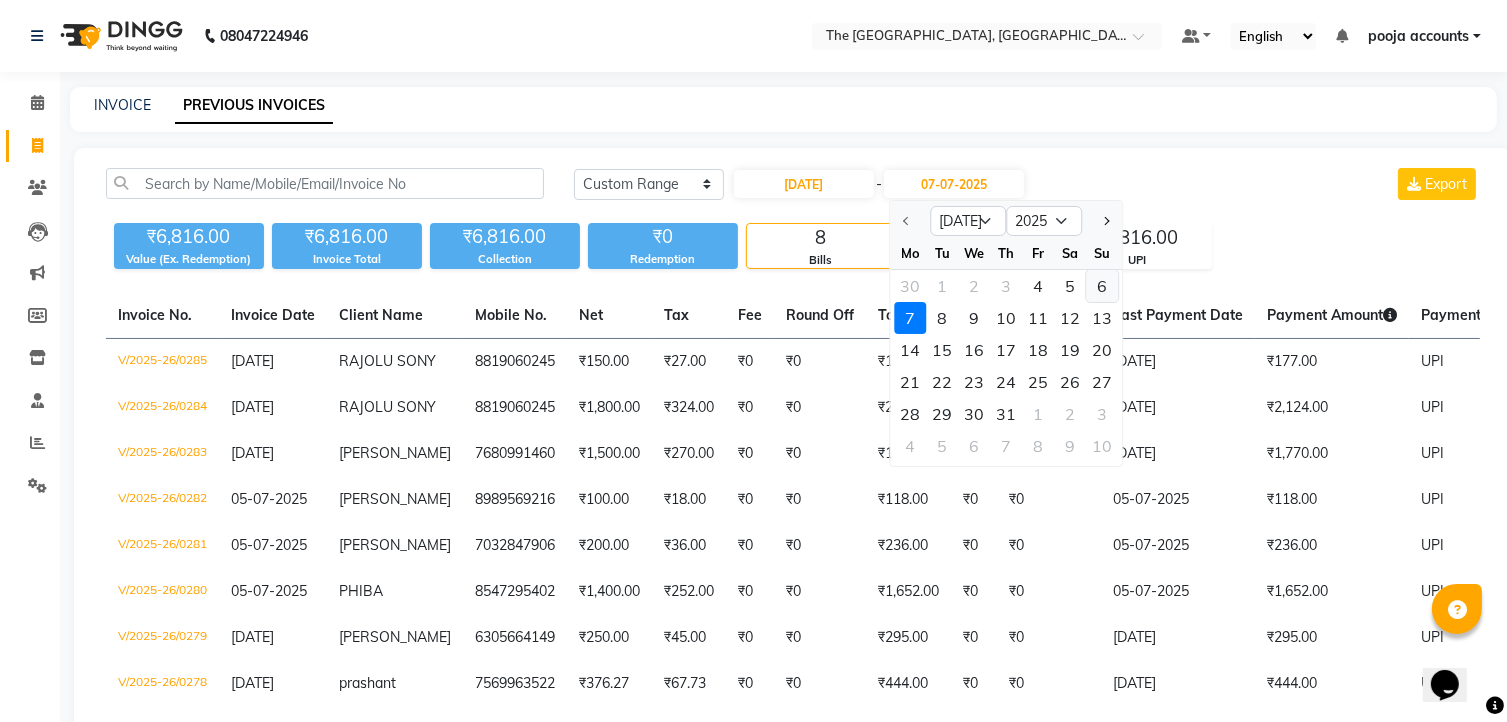 click on "6" 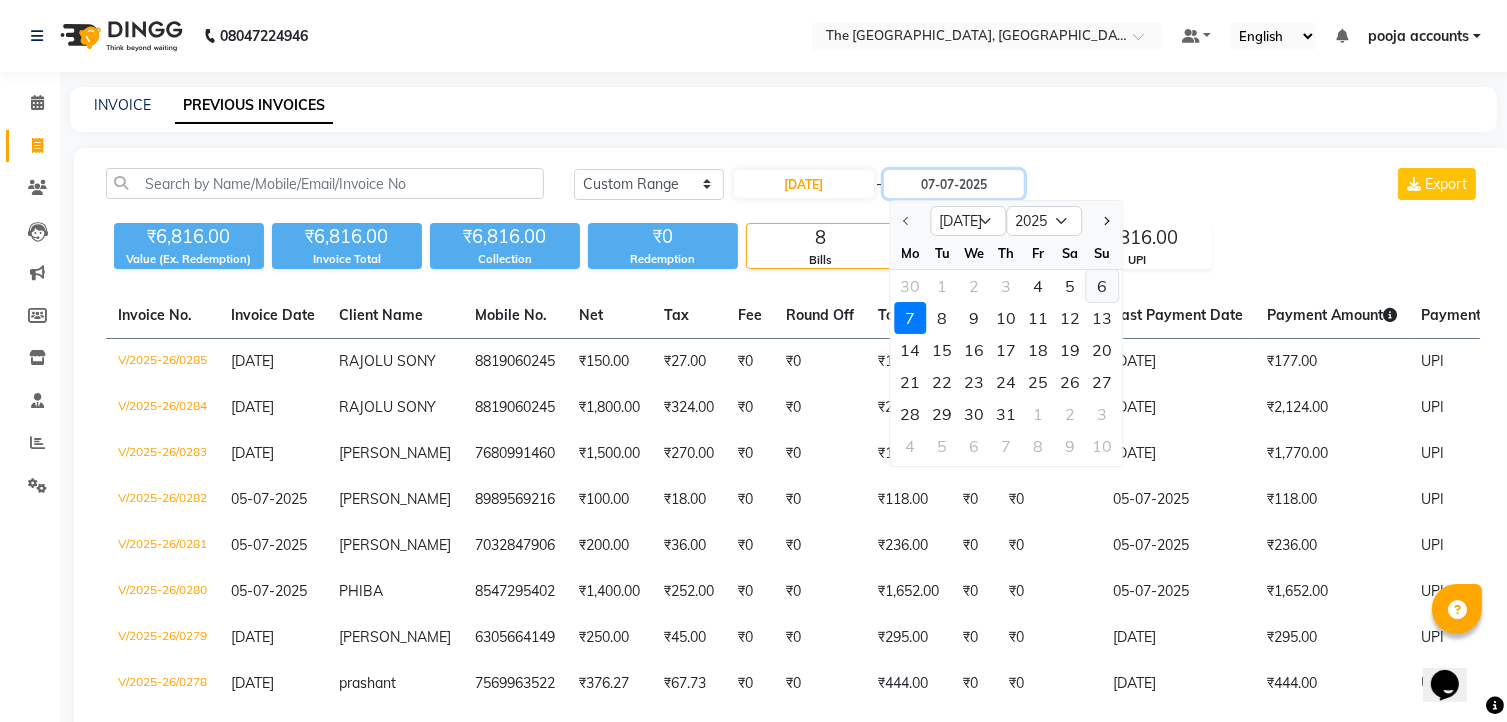 type on "[DATE]" 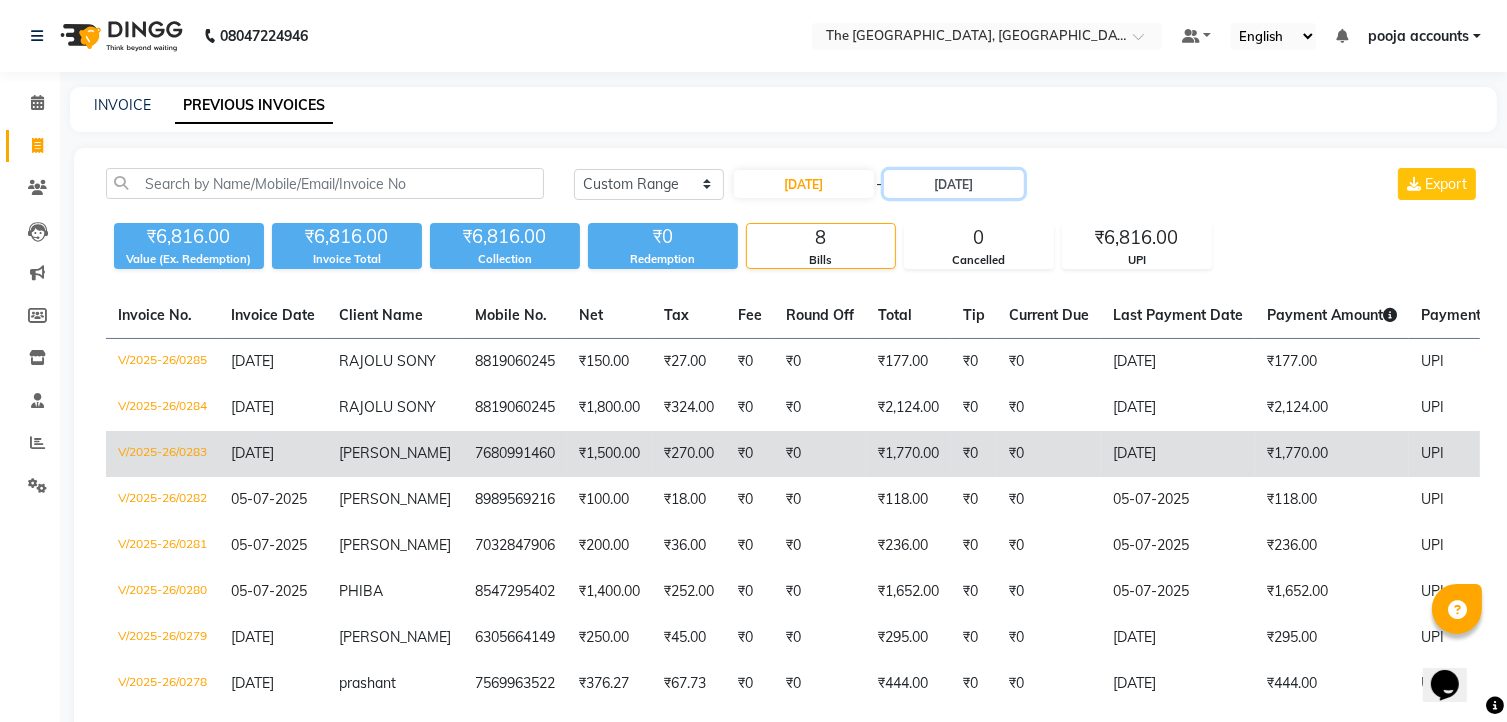 scroll, scrollTop: 169, scrollLeft: 0, axis: vertical 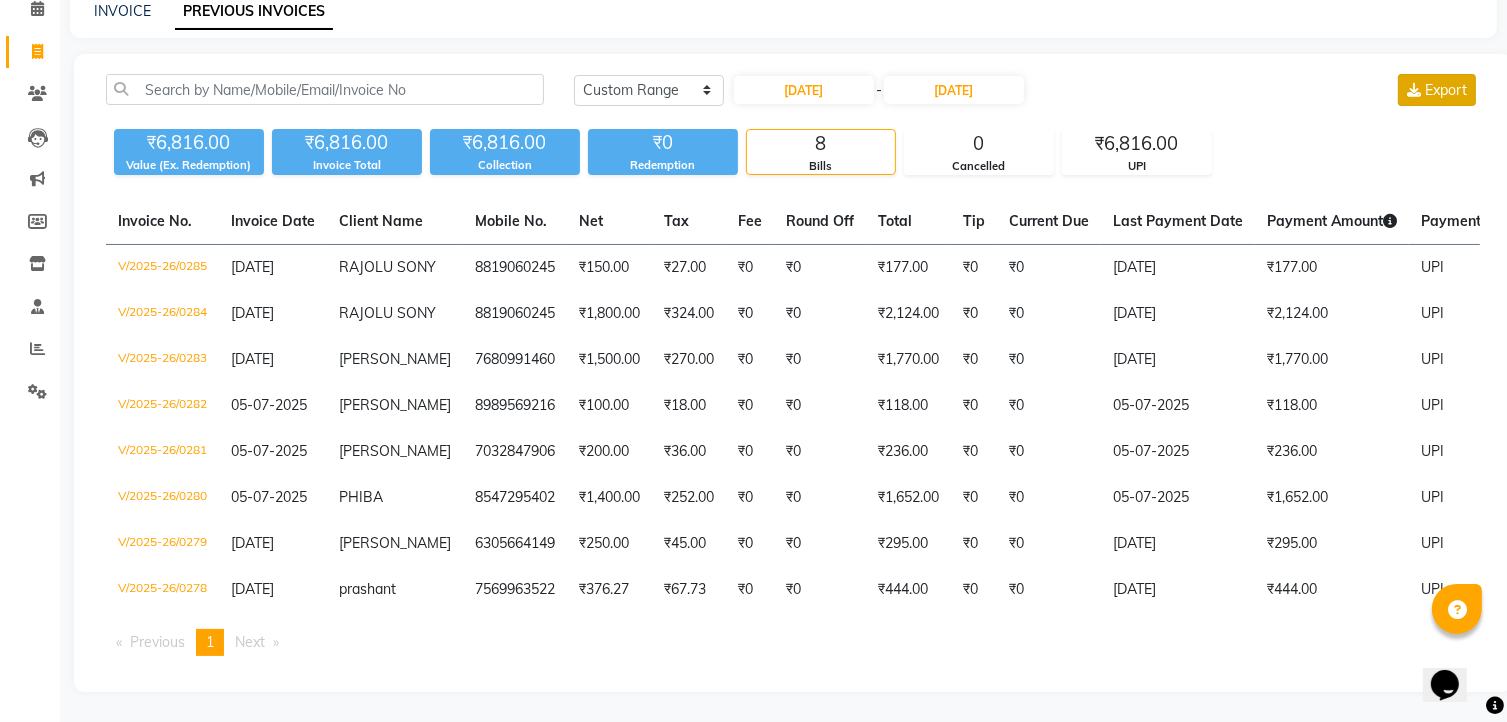 click on "Export" at bounding box center [1437, 90] 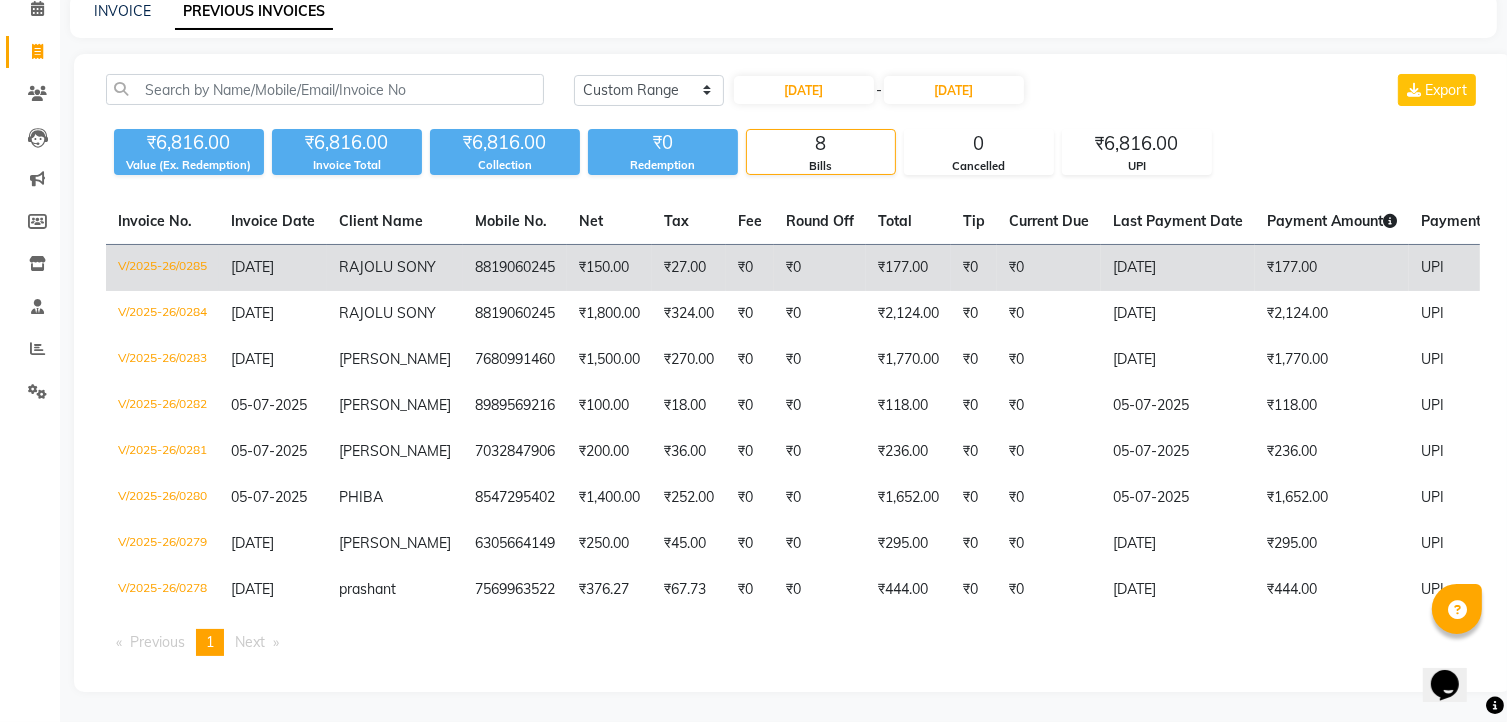 scroll, scrollTop: 0, scrollLeft: 0, axis: both 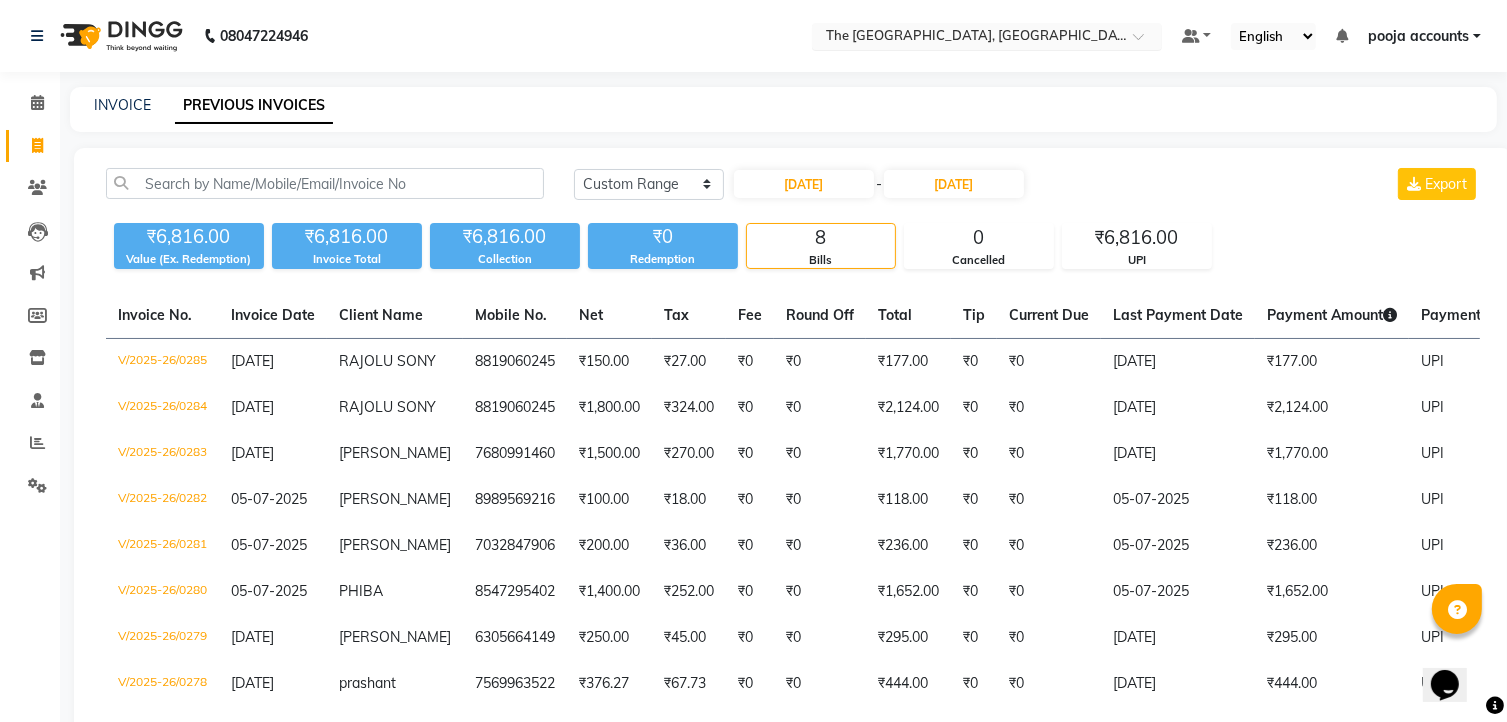 click on "× The [GEOGRAPHIC_DATA], [GEOGRAPHIC_DATA]" at bounding box center (976, 36) 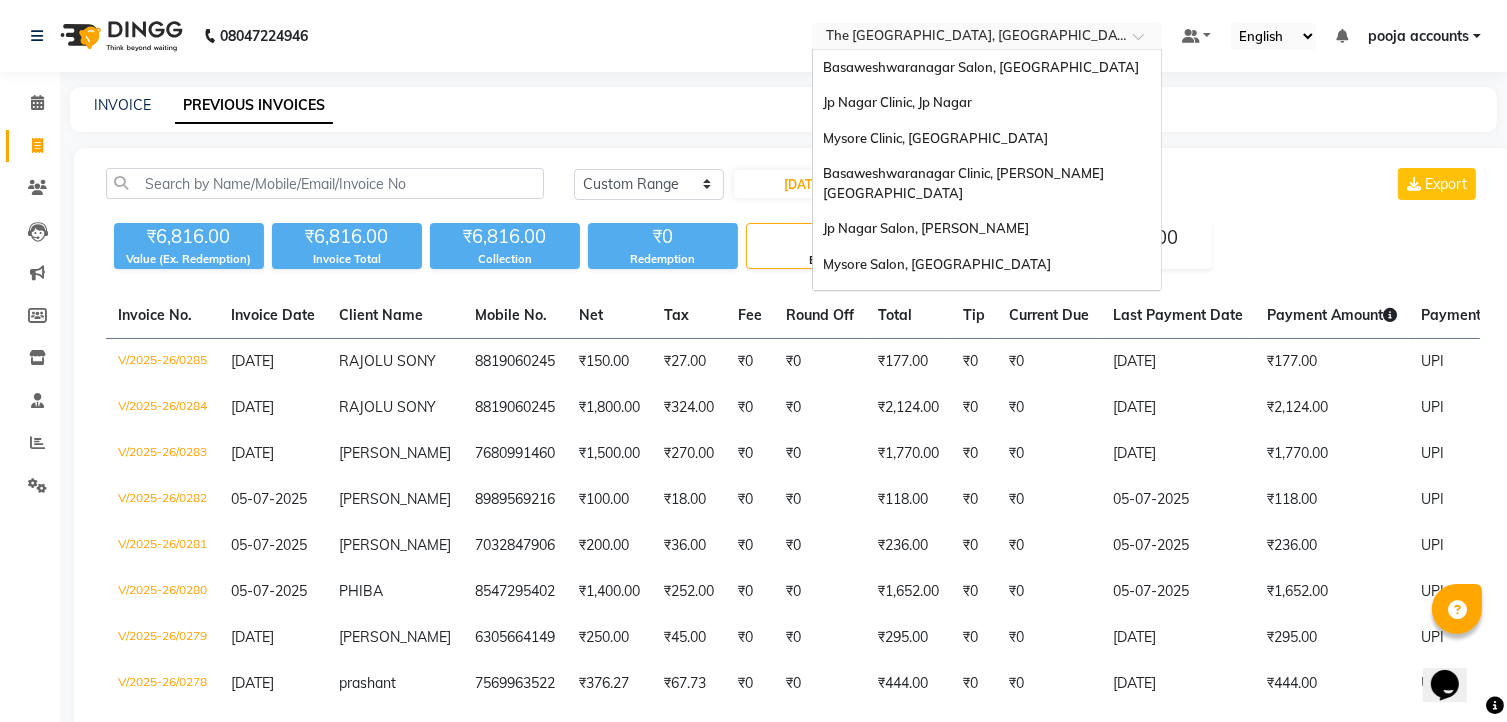 scroll, scrollTop: 44, scrollLeft: 0, axis: vertical 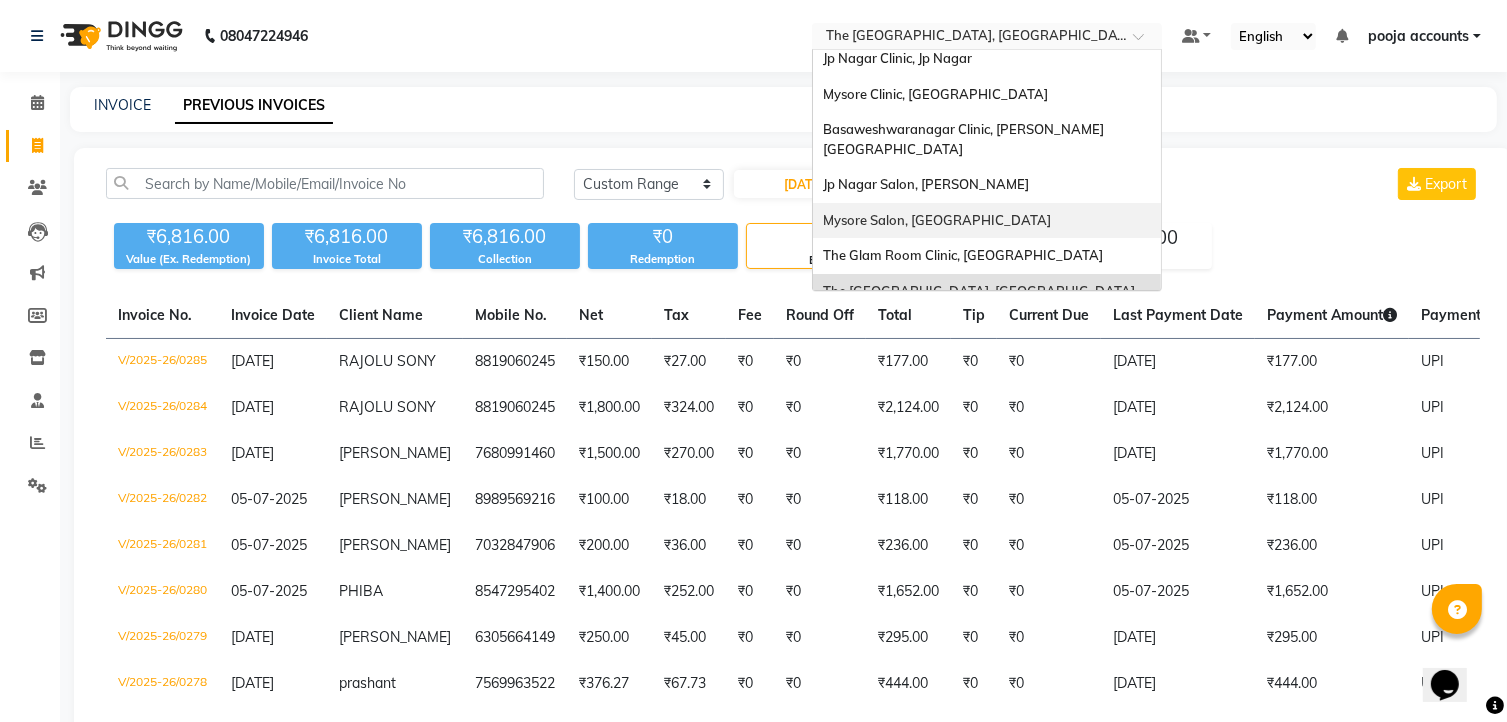 click on "Mysore Salon, [GEOGRAPHIC_DATA]" at bounding box center [937, 220] 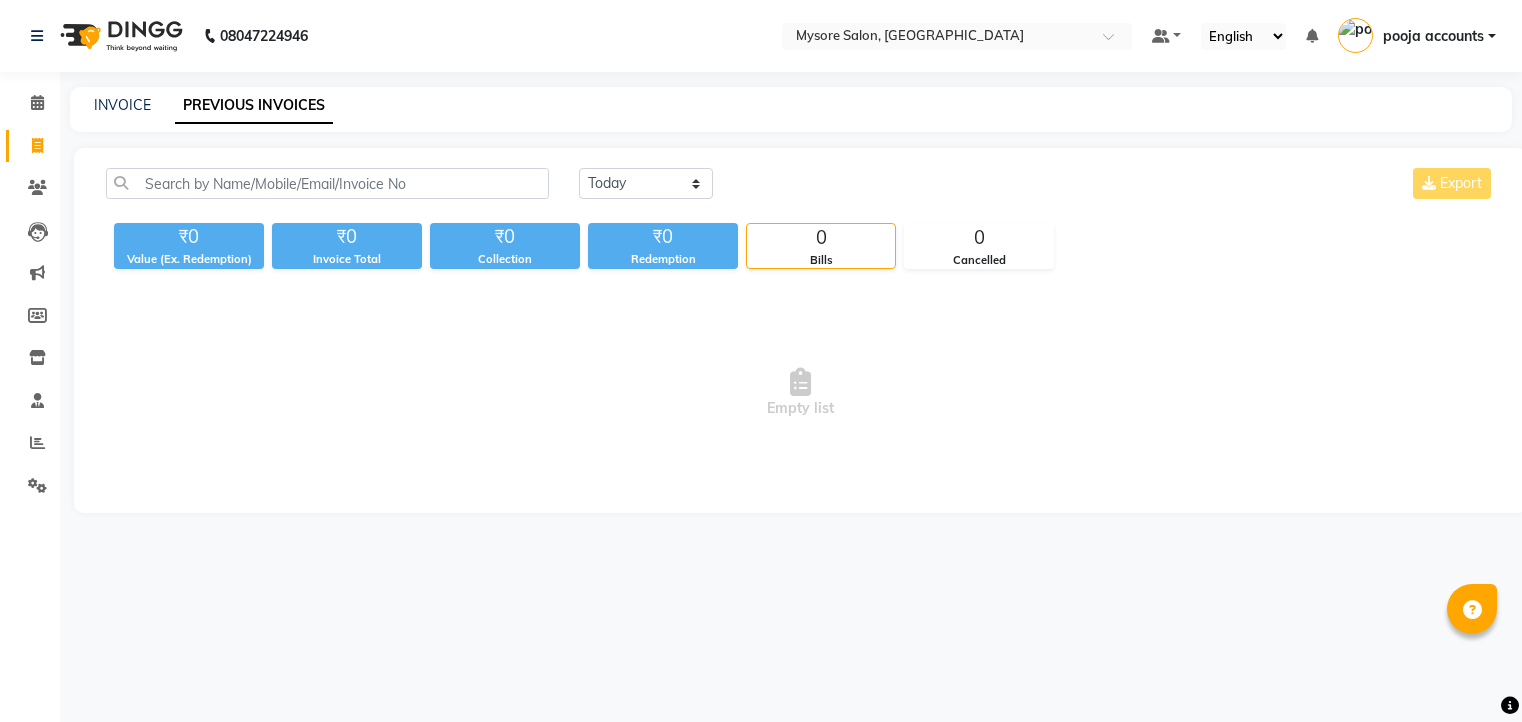 scroll, scrollTop: 0, scrollLeft: 0, axis: both 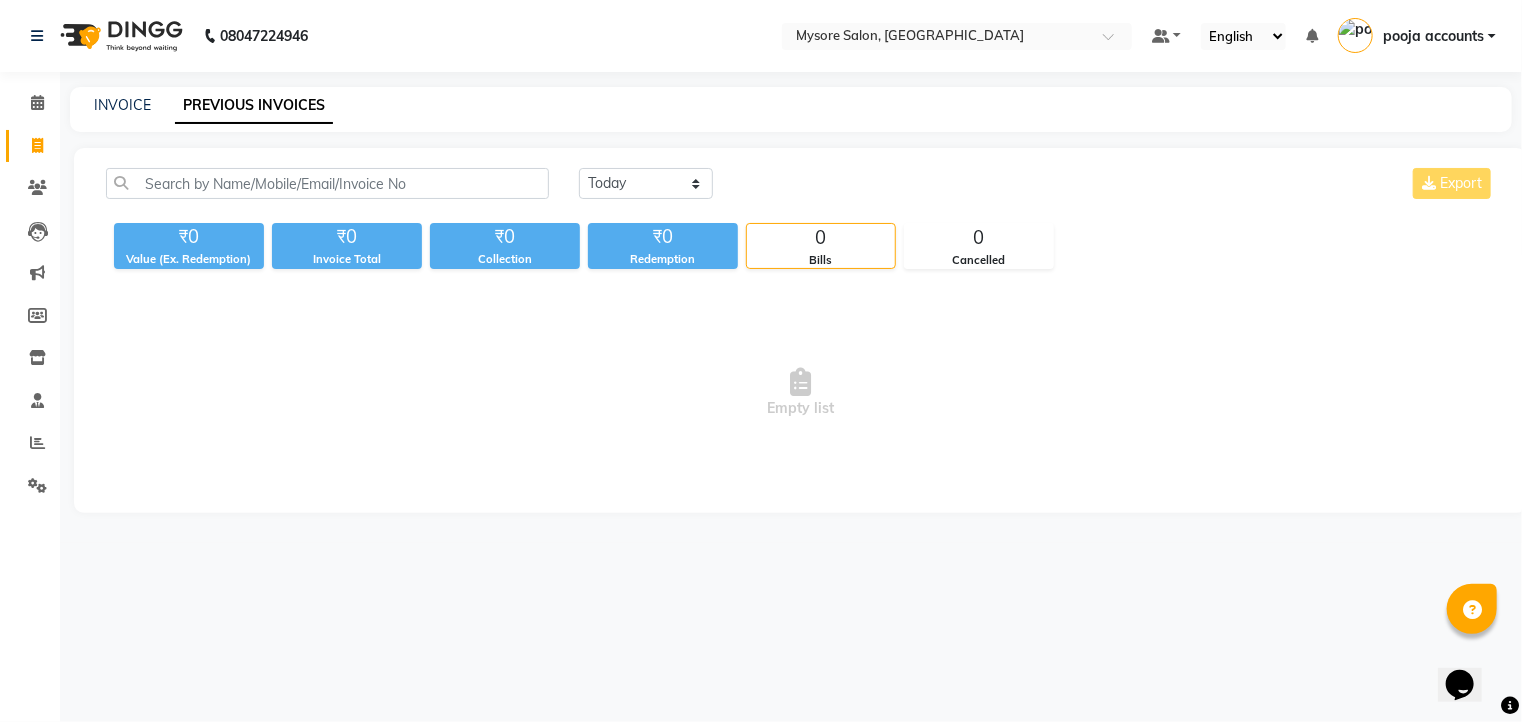 select on "range" 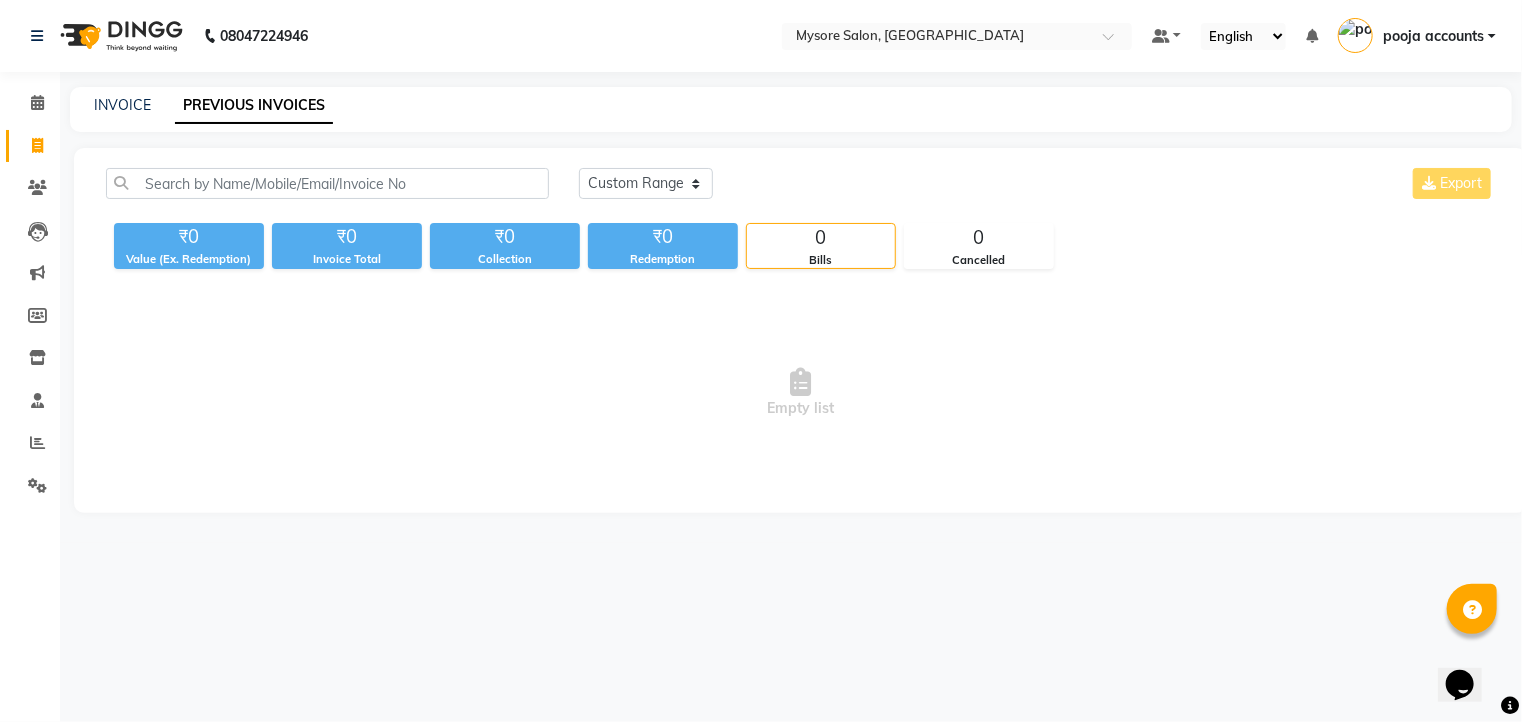 click on "[DATE] [DATE] Custom Range" 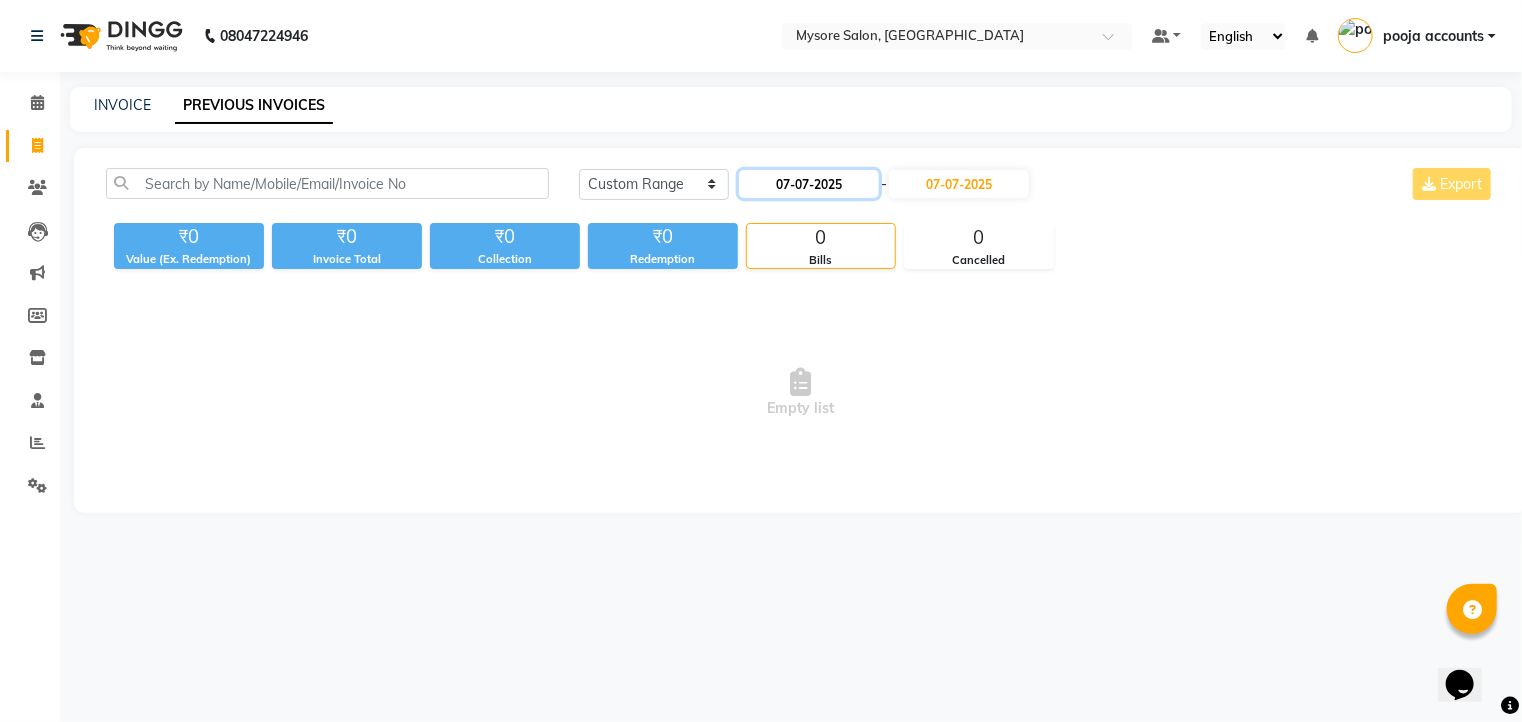click on "07-07-2025" 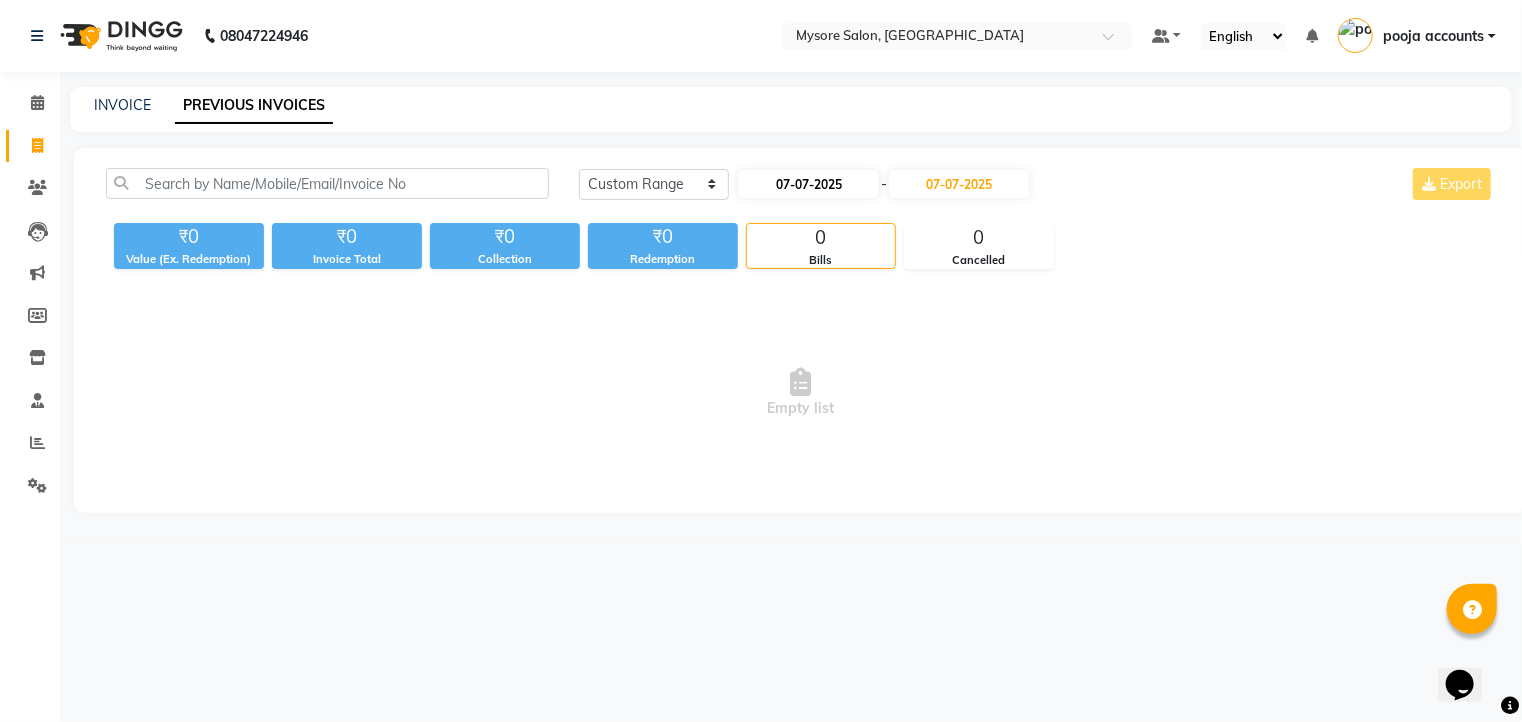 select on "7" 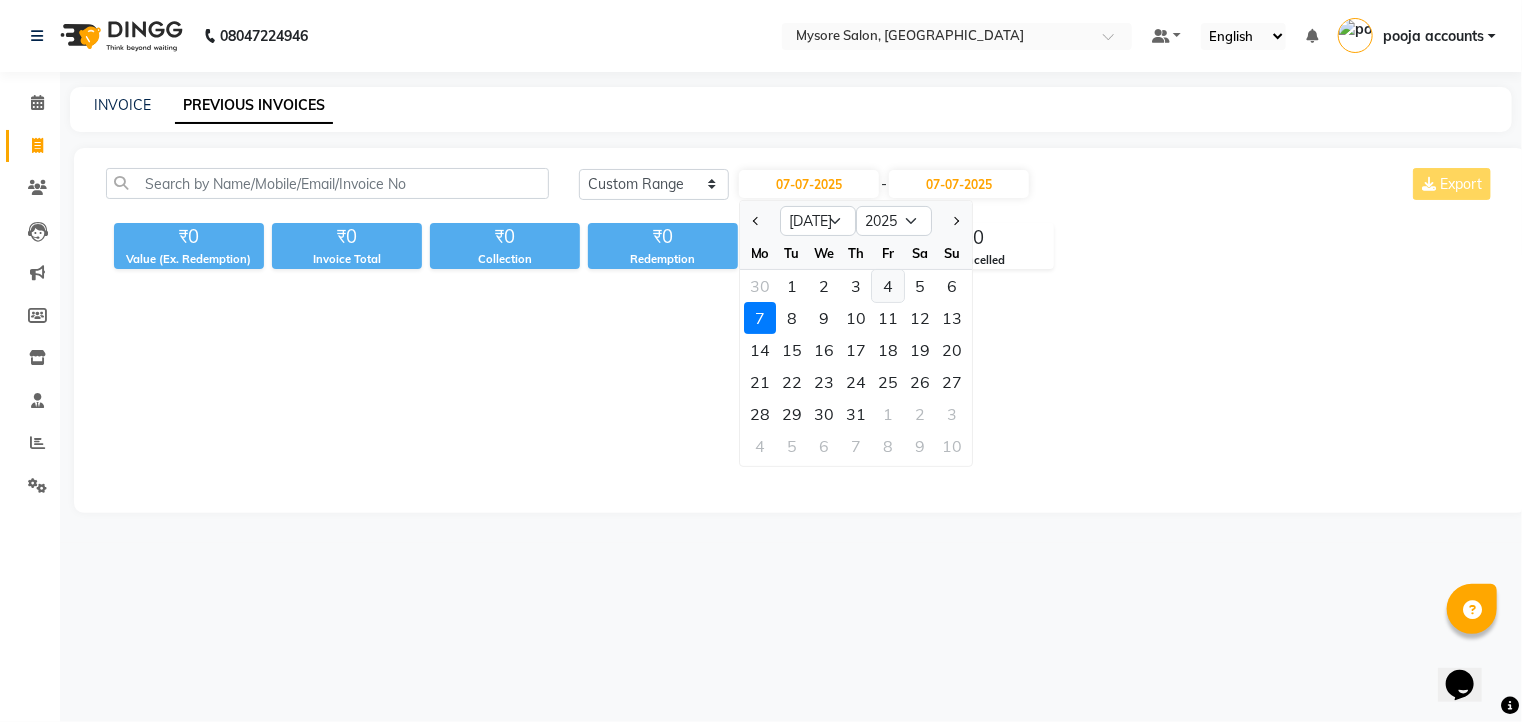 click on "4" 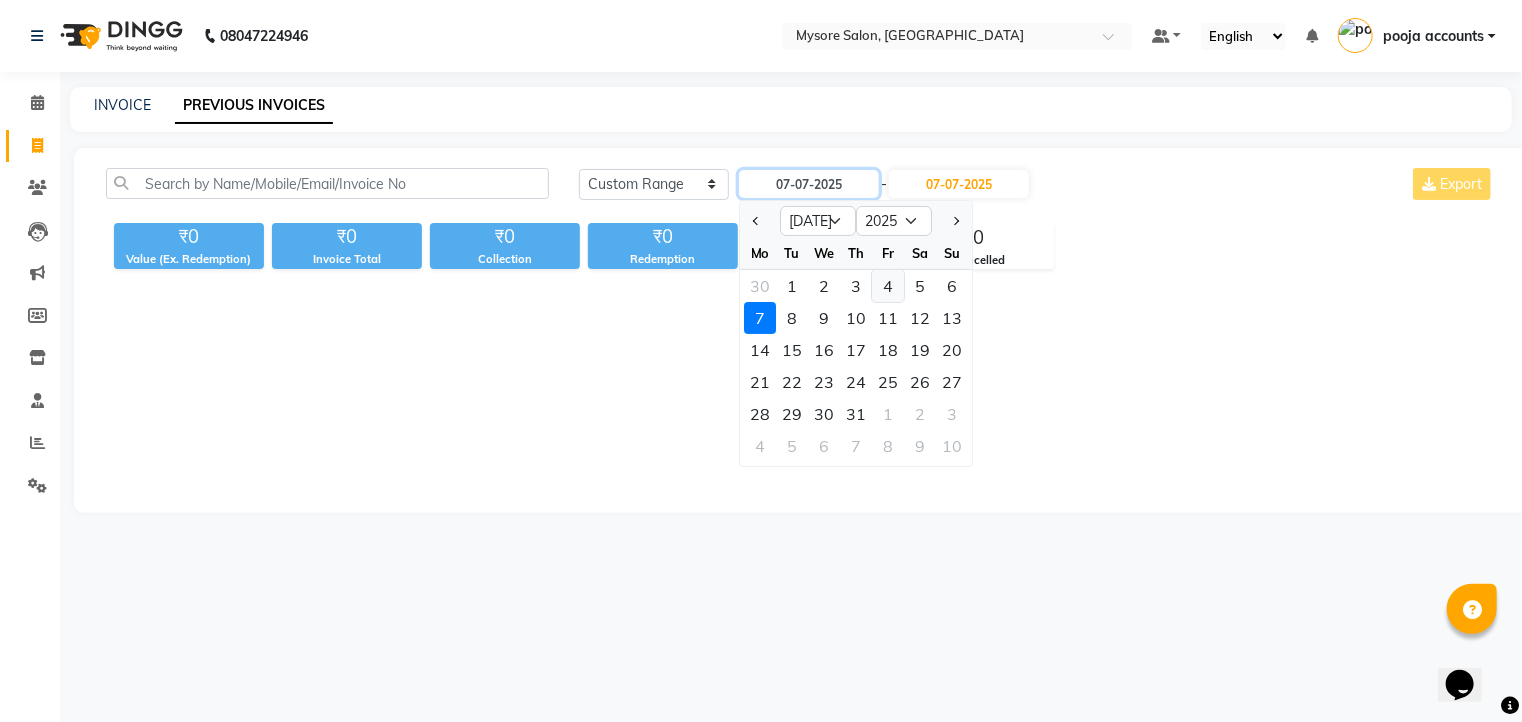 type on "[DATE]" 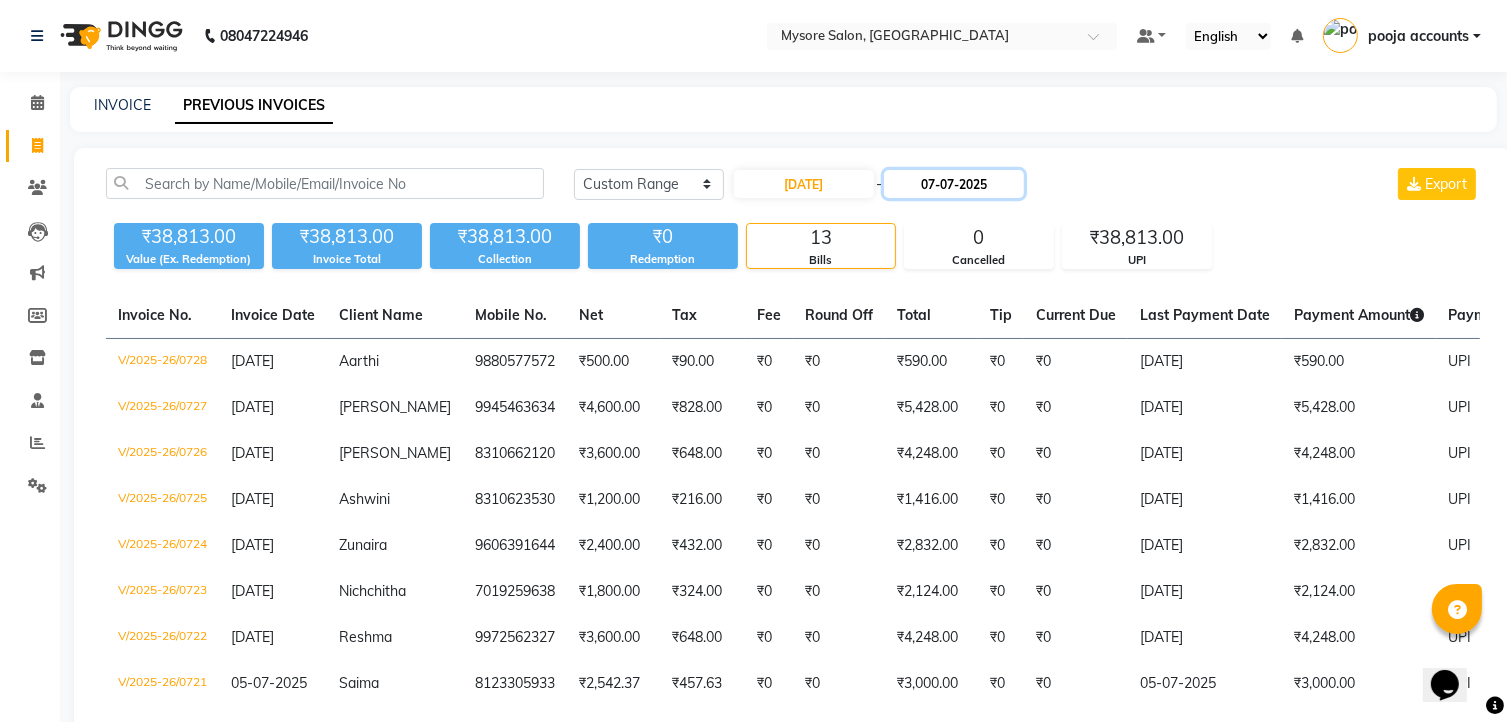 click on "07-07-2025" 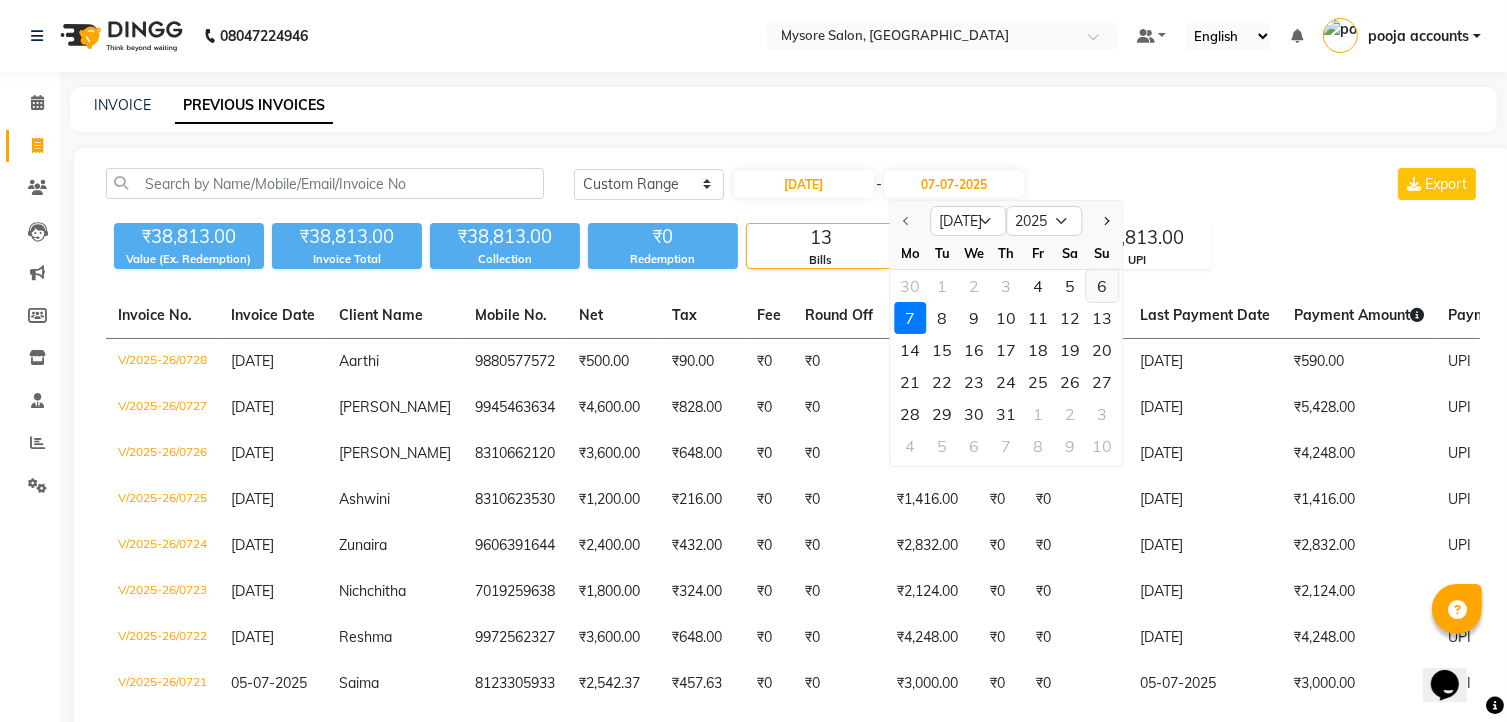 click on "6" 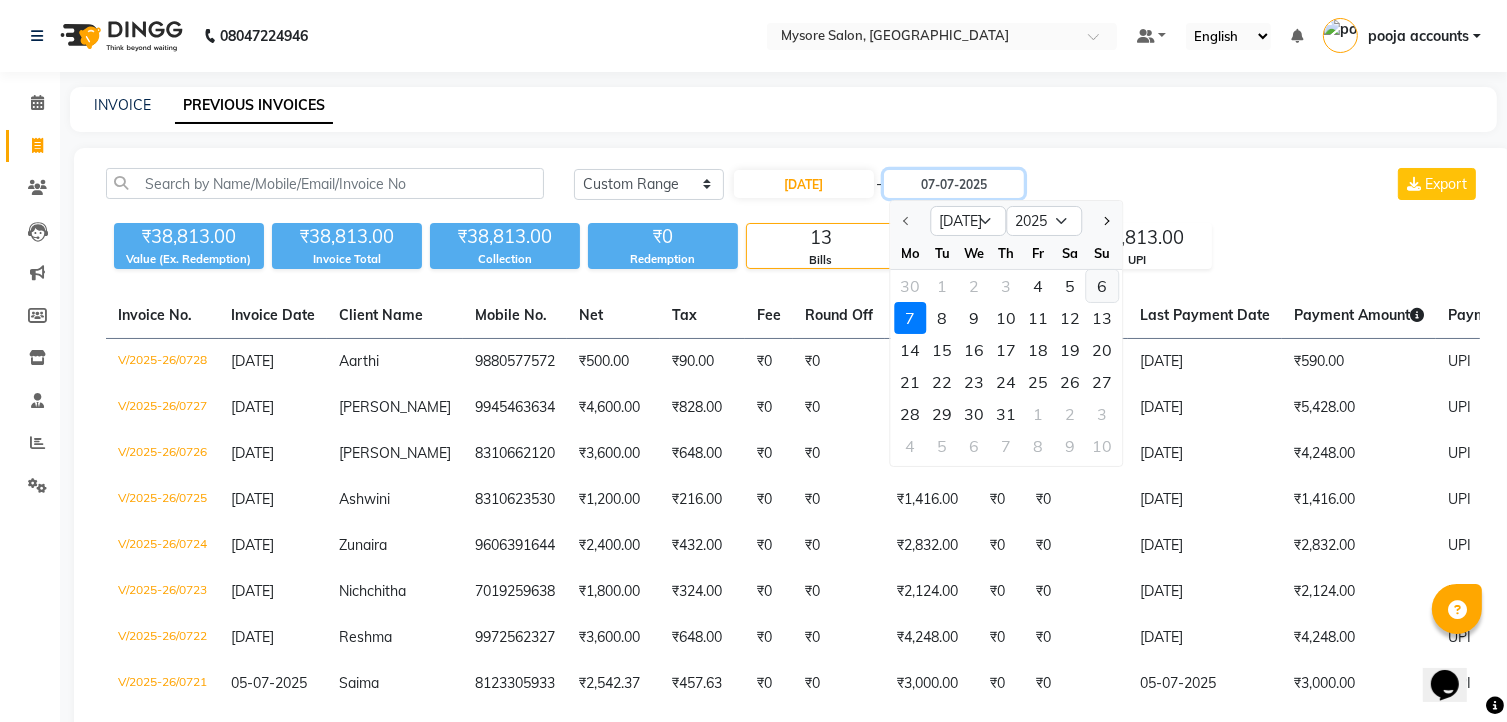 type on "[DATE]" 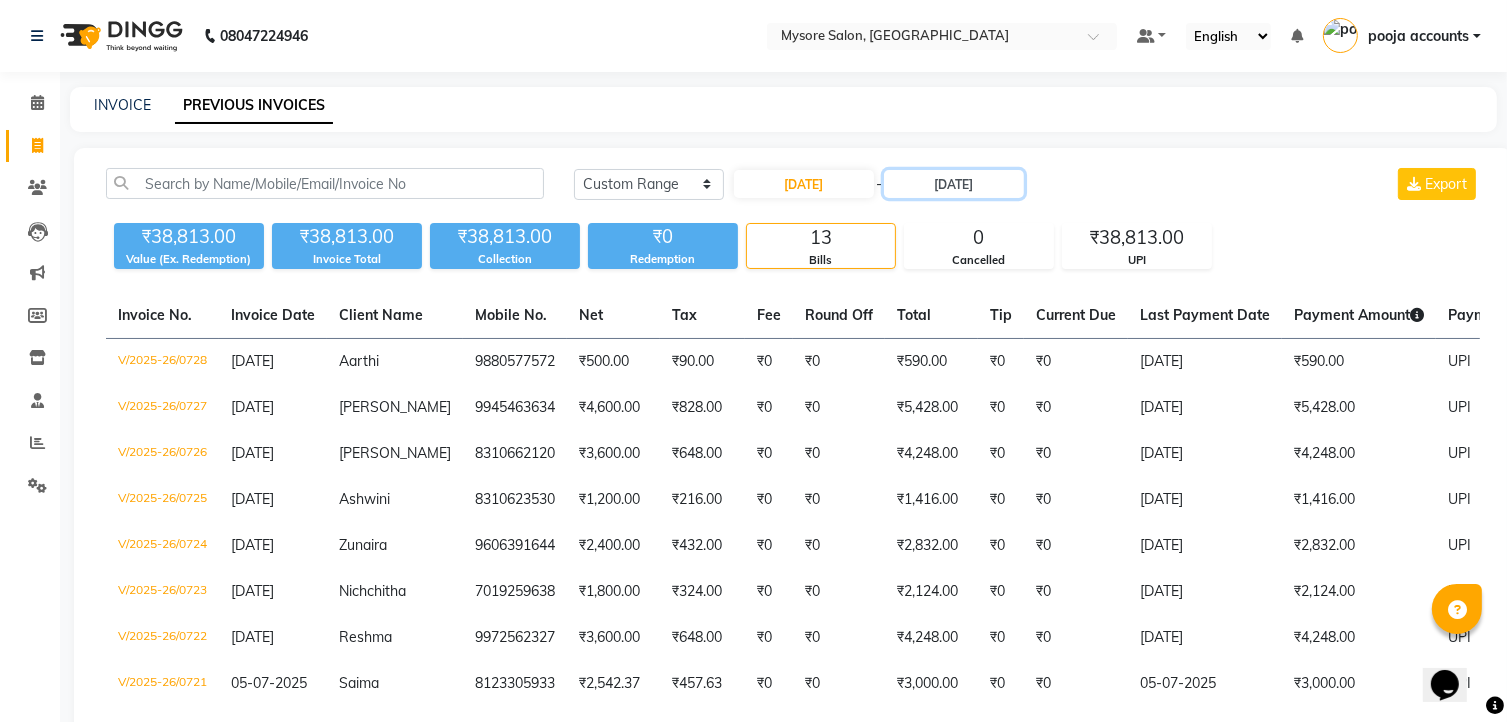 scroll, scrollTop: 0, scrollLeft: 0, axis: both 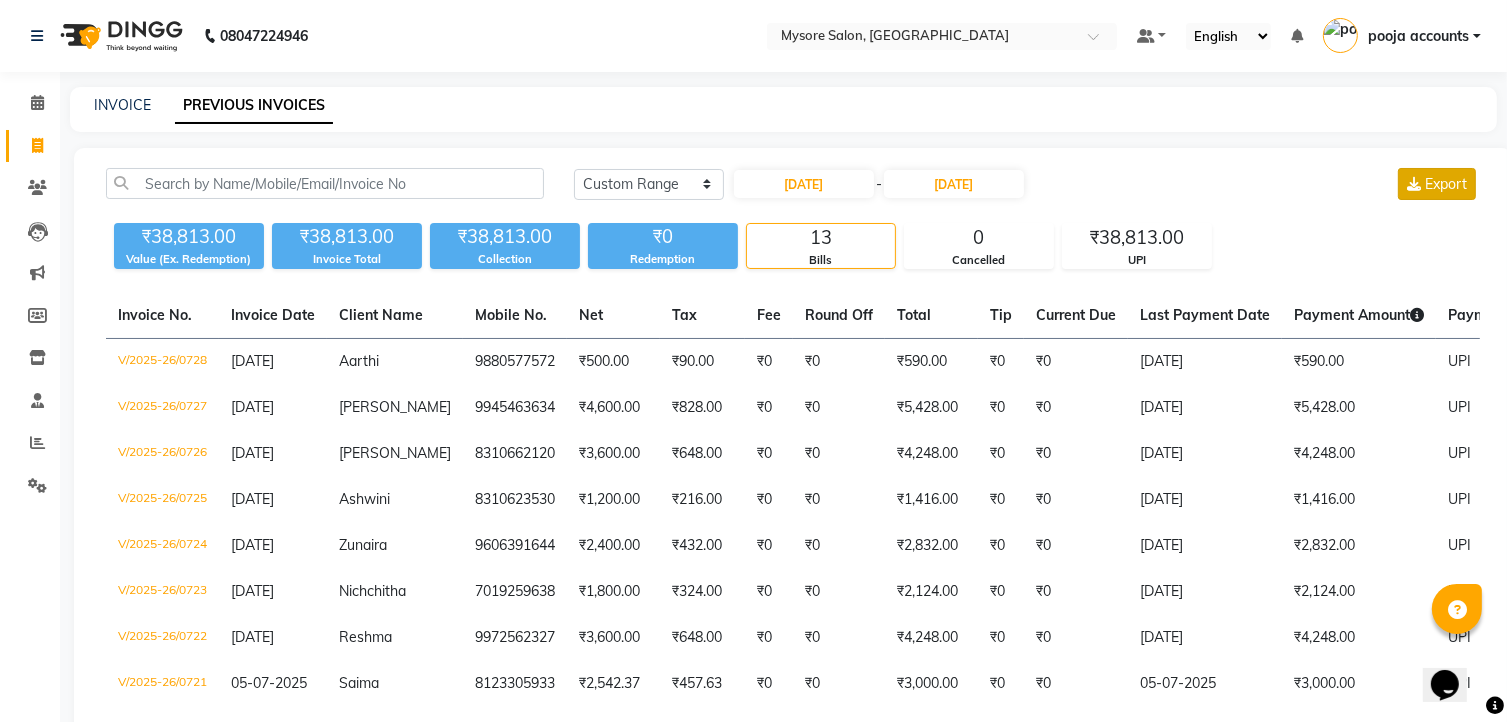 click on "Export" at bounding box center (1437, 184) 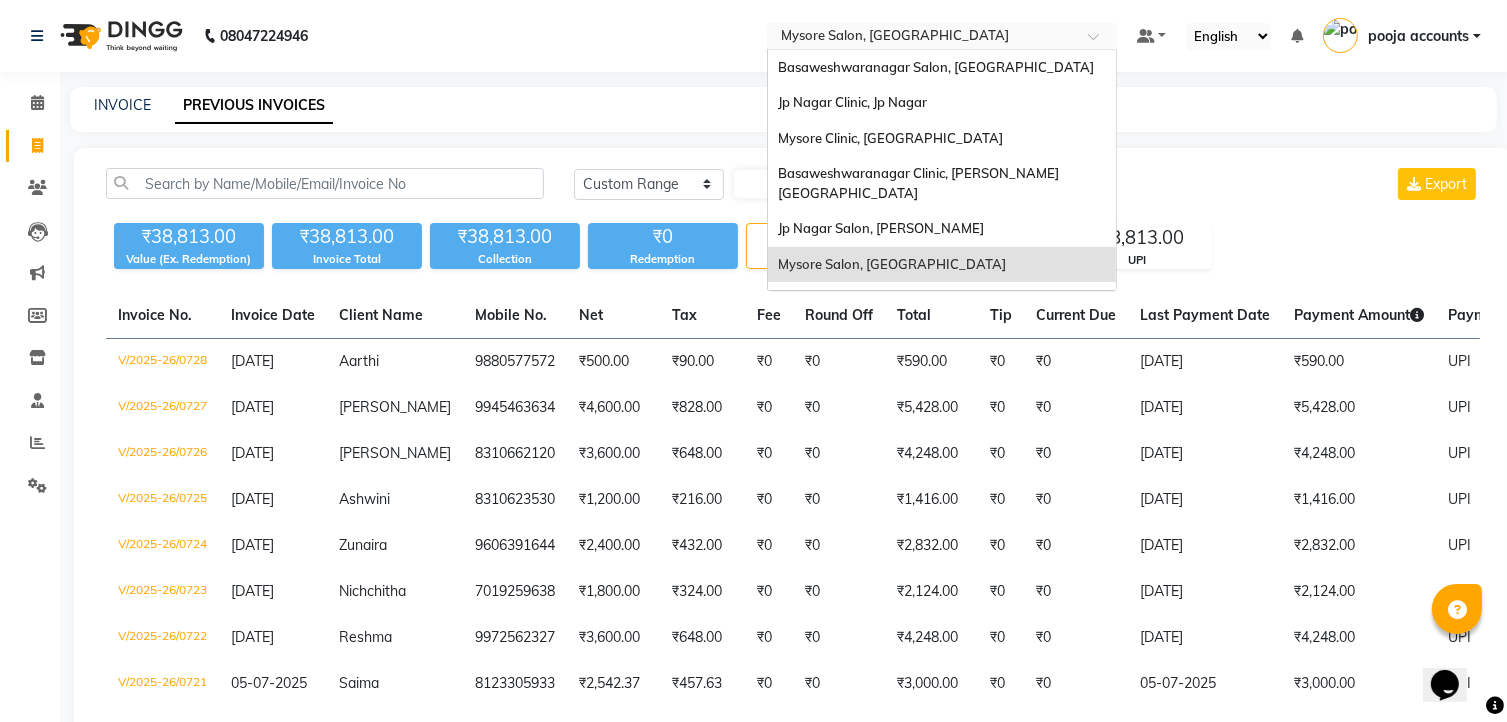 click at bounding box center (942, 38) 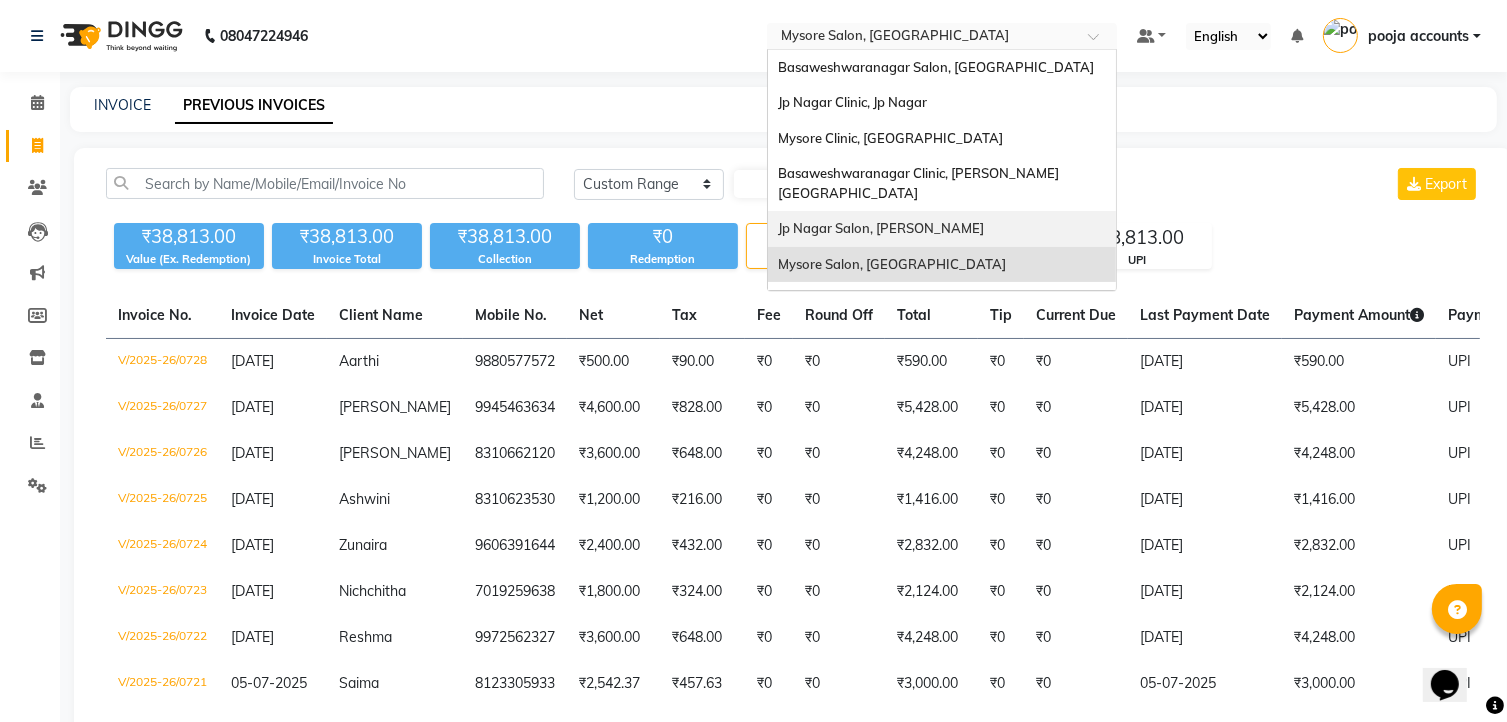 click on "Jp Nagar Salon, [PERSON_NAME]" at bounding box center (881, 228) 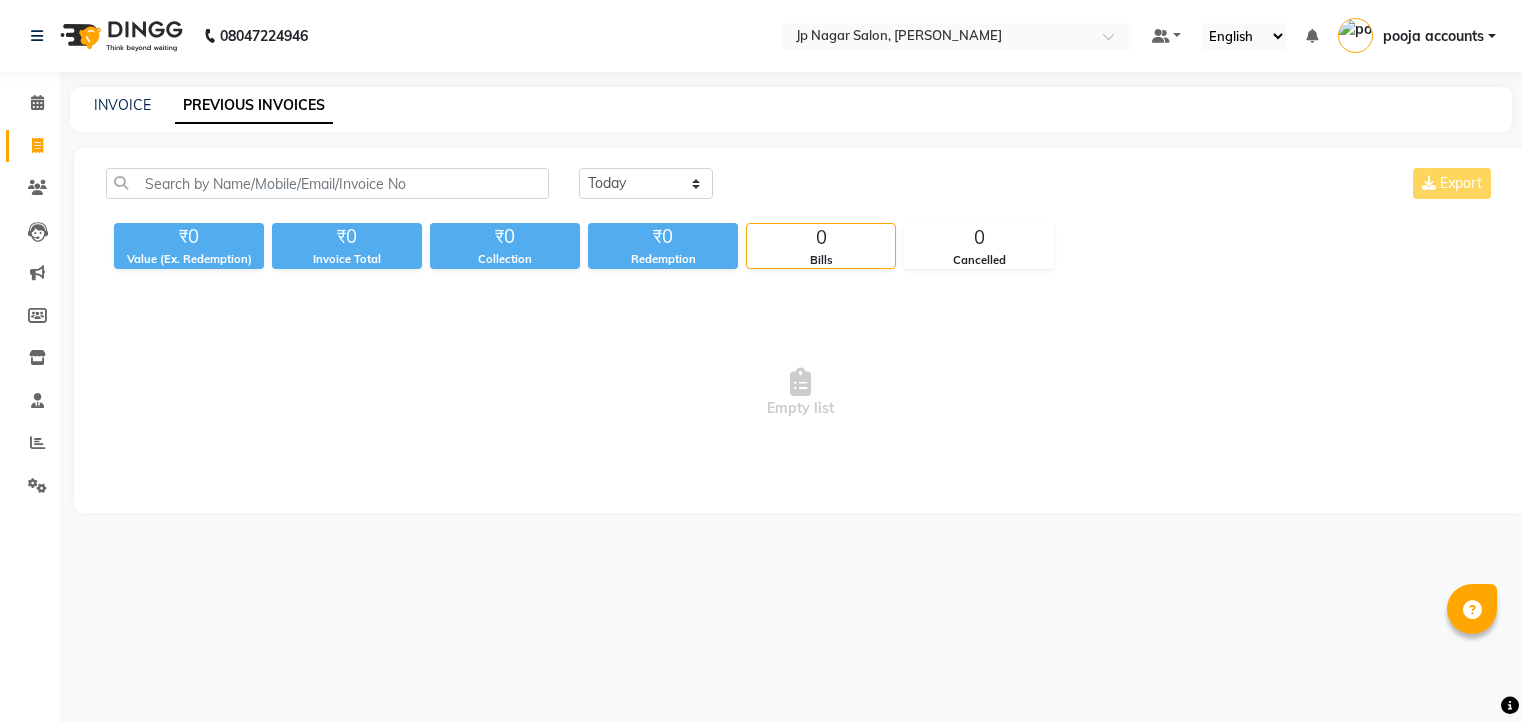 scroll, scrollTop: 0, scrollLeft: 0, axis: both 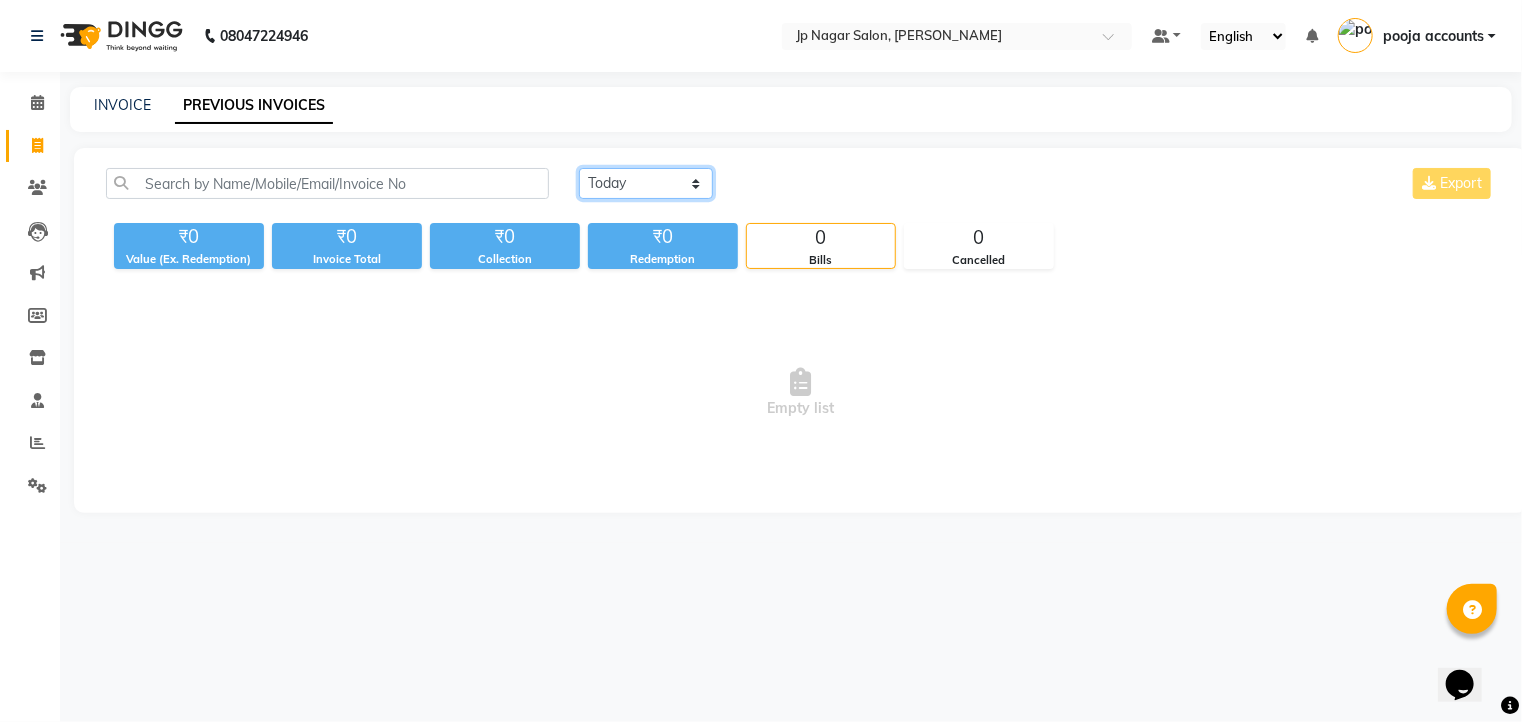 drag, startPoint x: 640, startPoint y: 177, endPoint x: 635, endPoint y: 197, distance: 20.615528 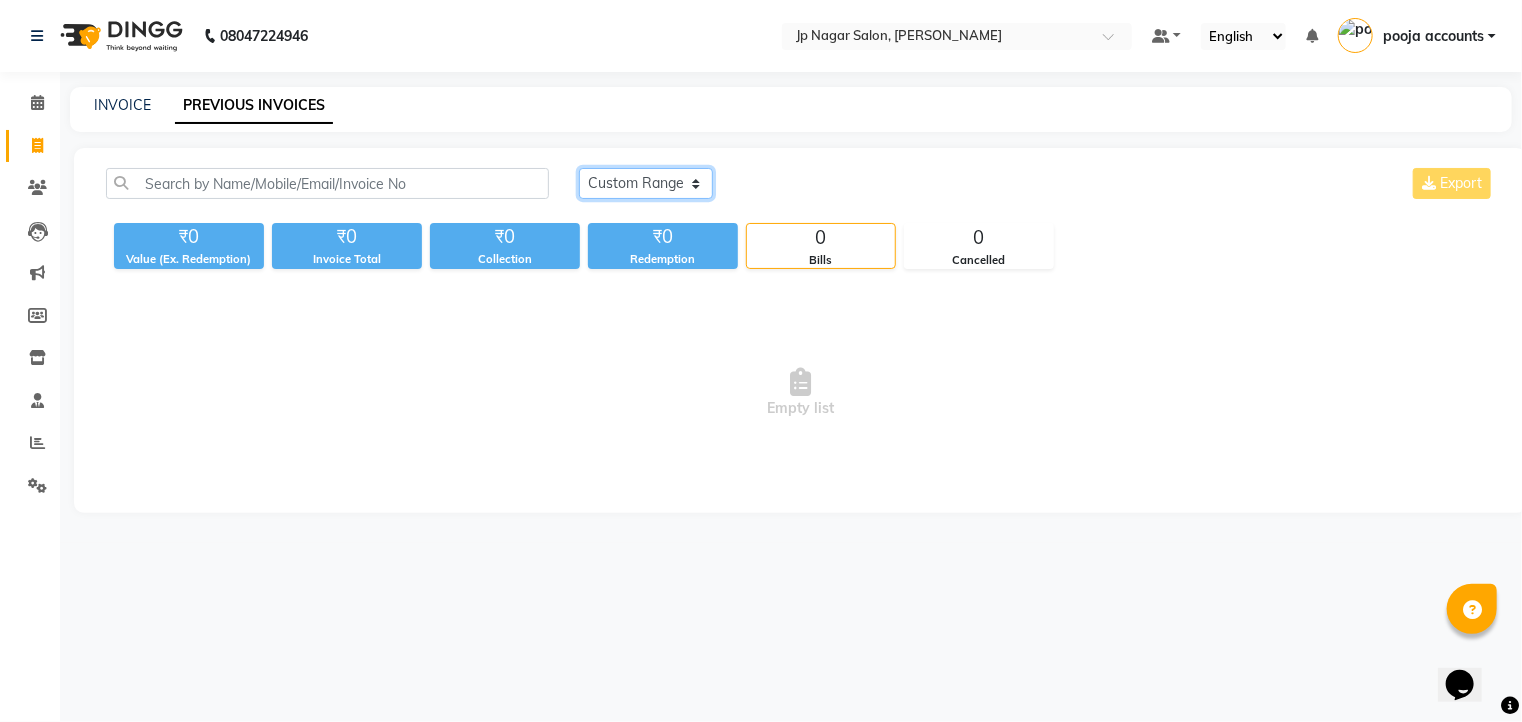 click on "[DATE] [DATE] Custom Range" 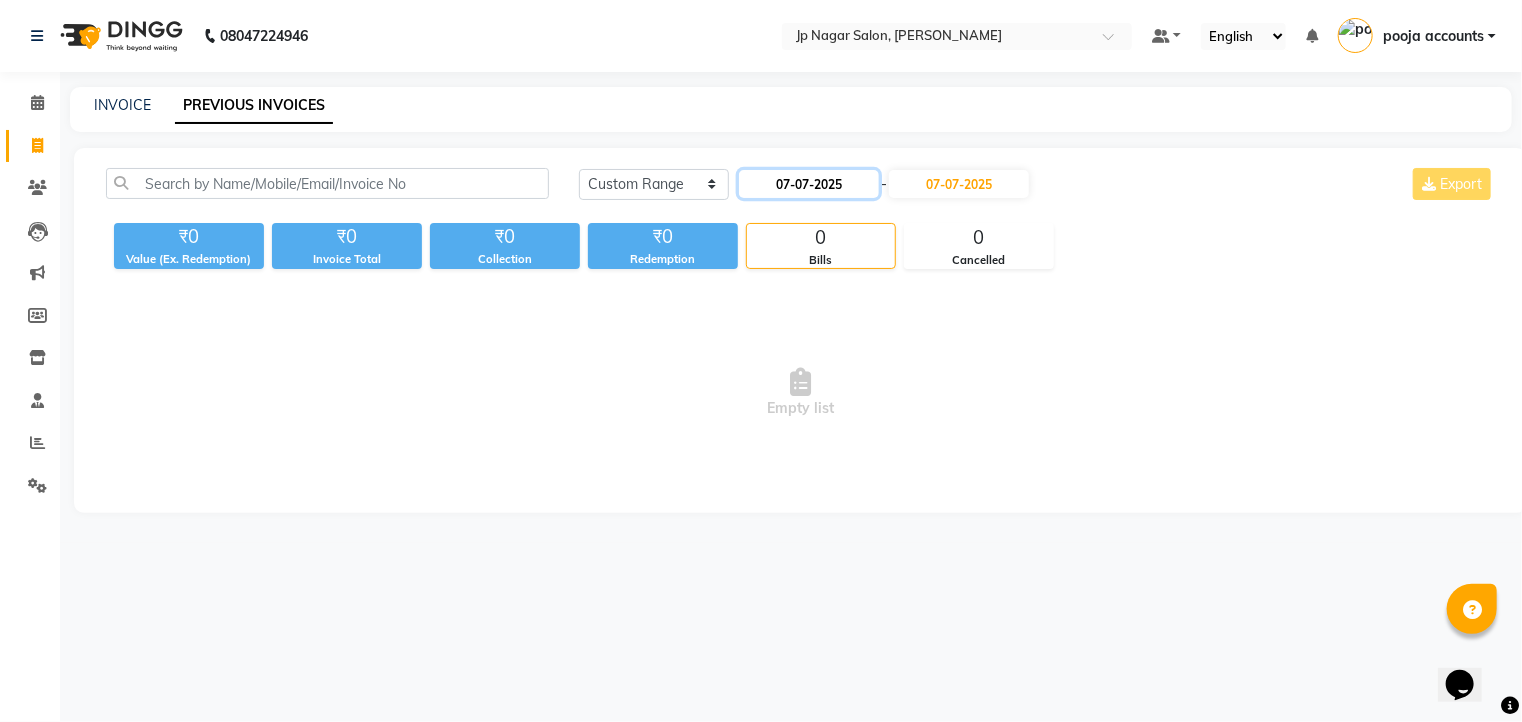 click on "07-07-2025" 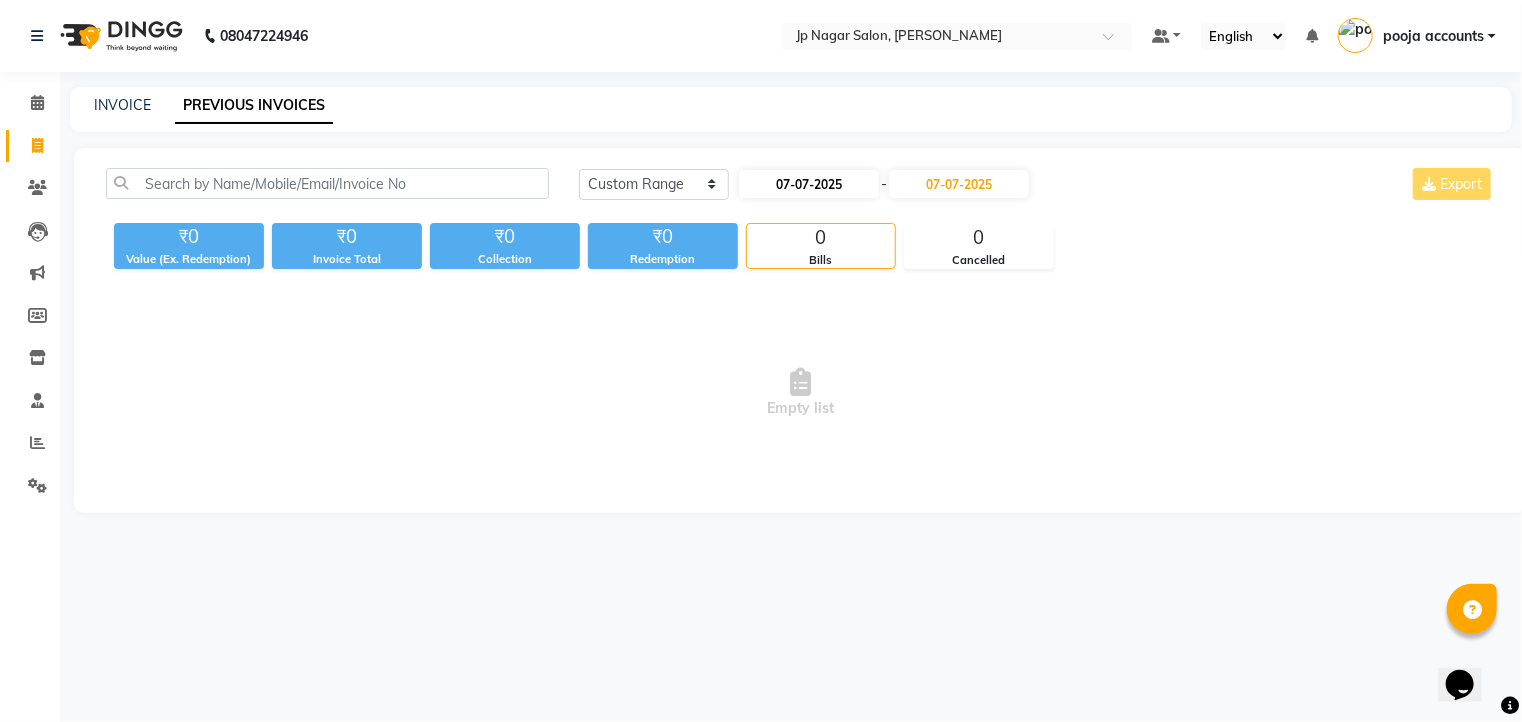 select on "7" 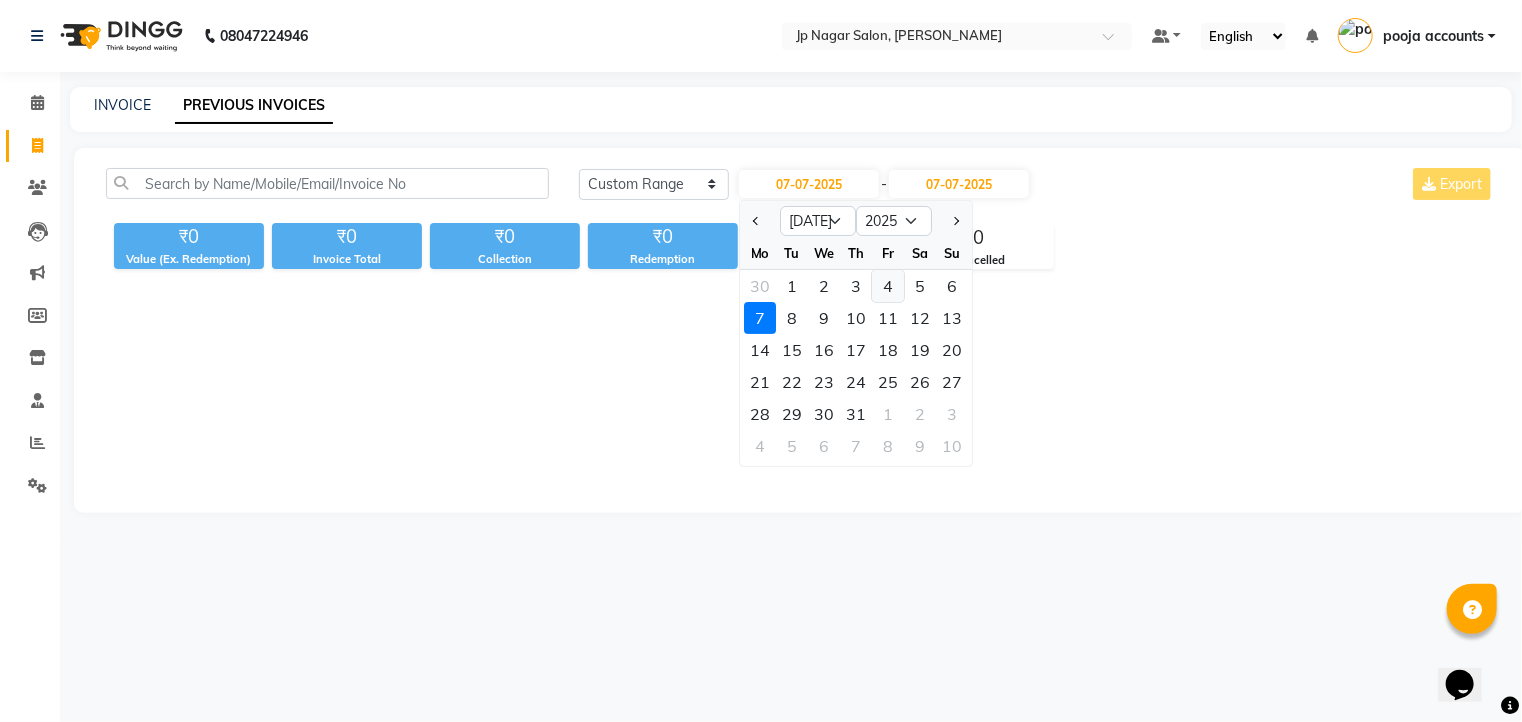 click on "4" 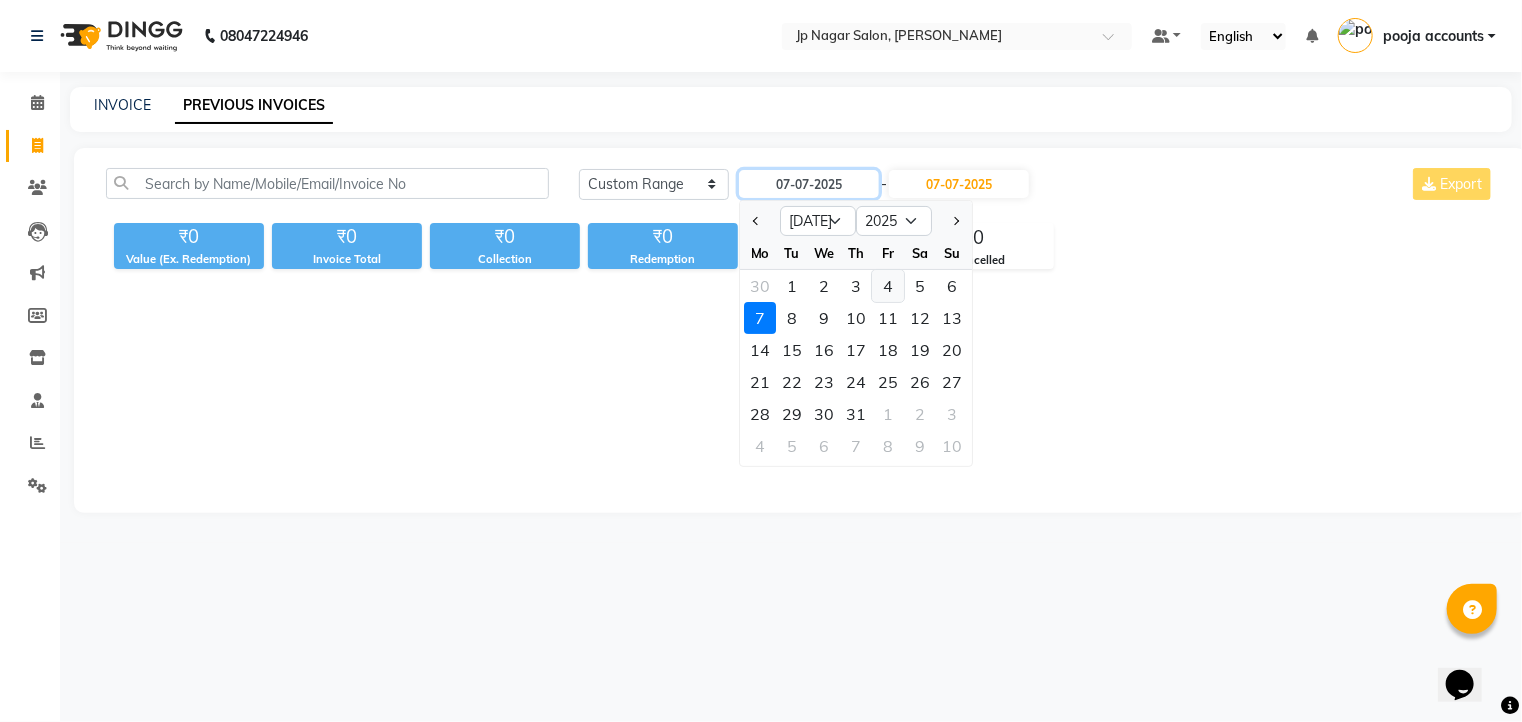 type on "[DATE]" 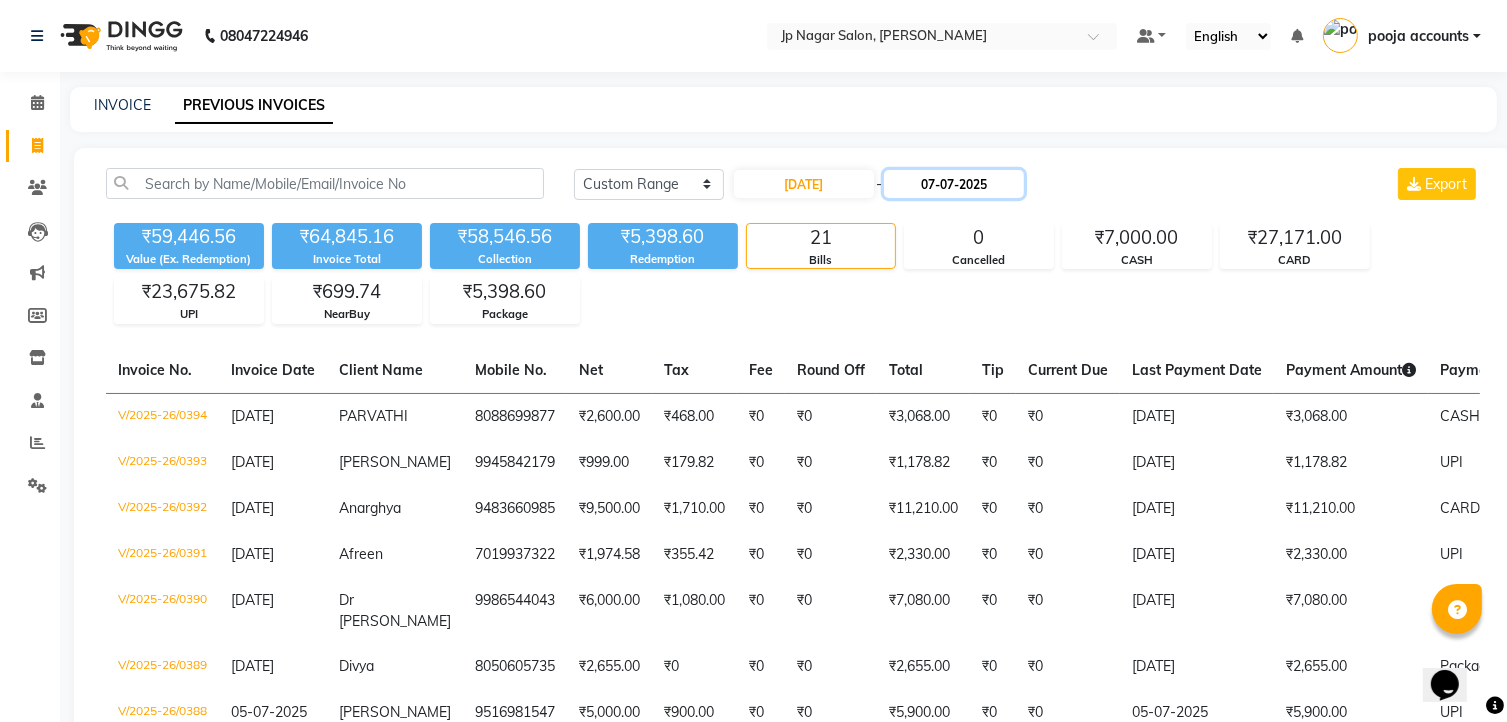 click on "07-07-2025" 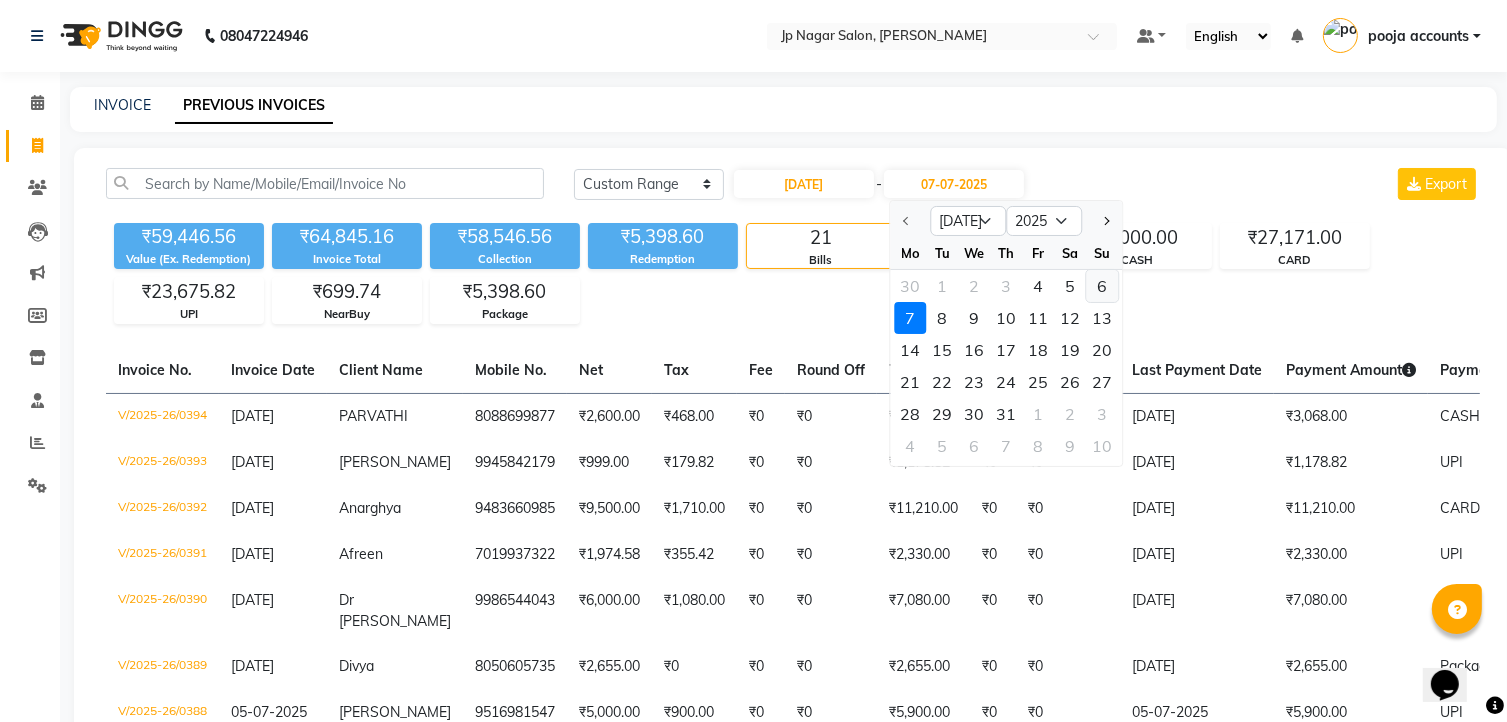 click on "6" 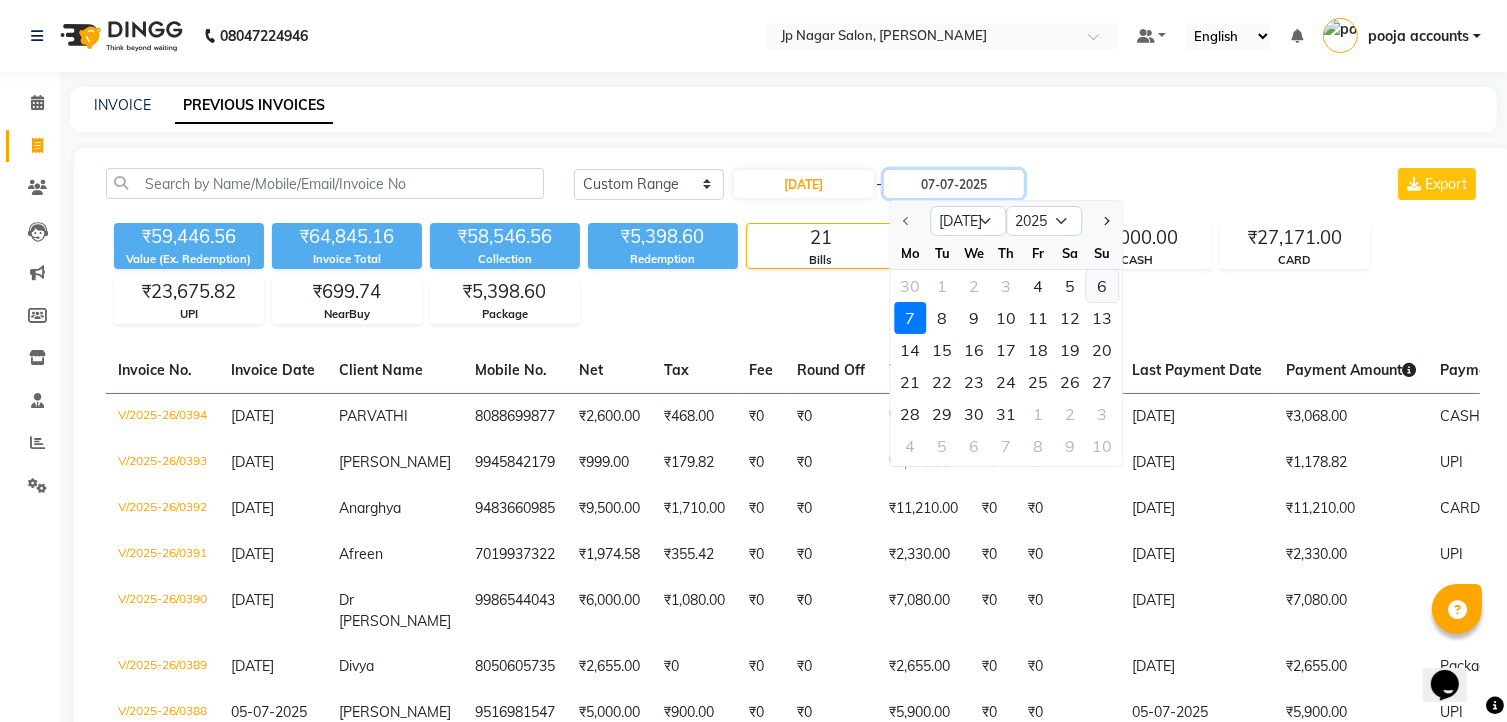 type on "[DATE]" 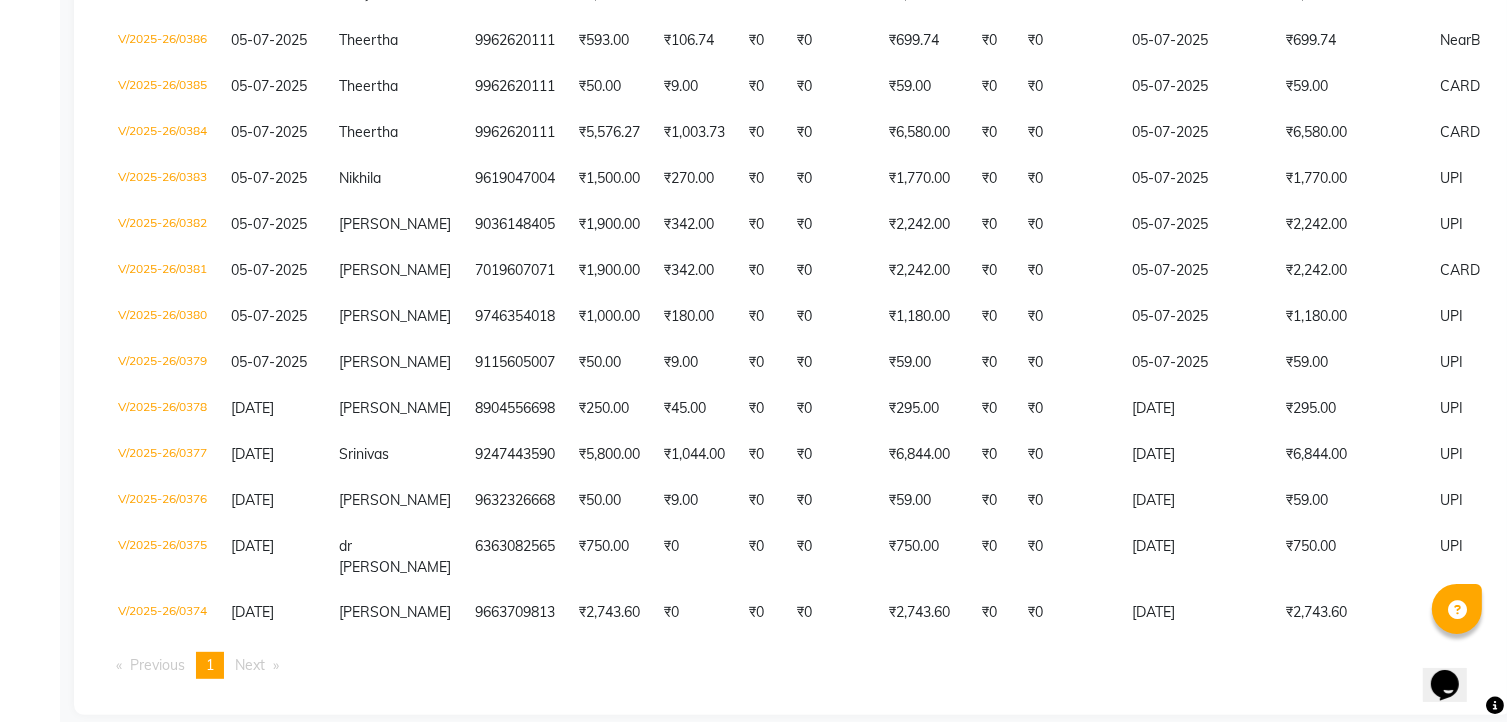 scroll, scrollTop: 0, scrollLeft: 0, axis: both 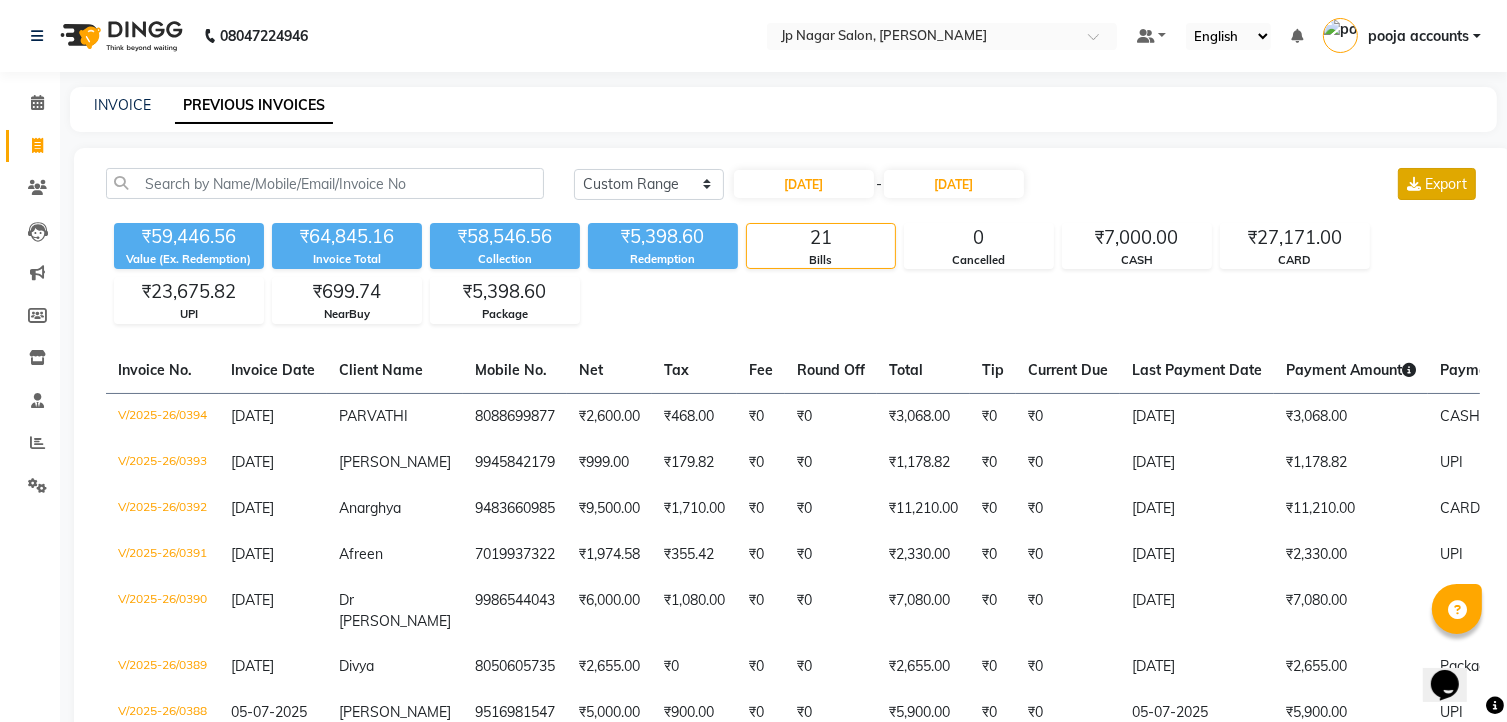 click on "Export" at bounding box center [1437, 184] 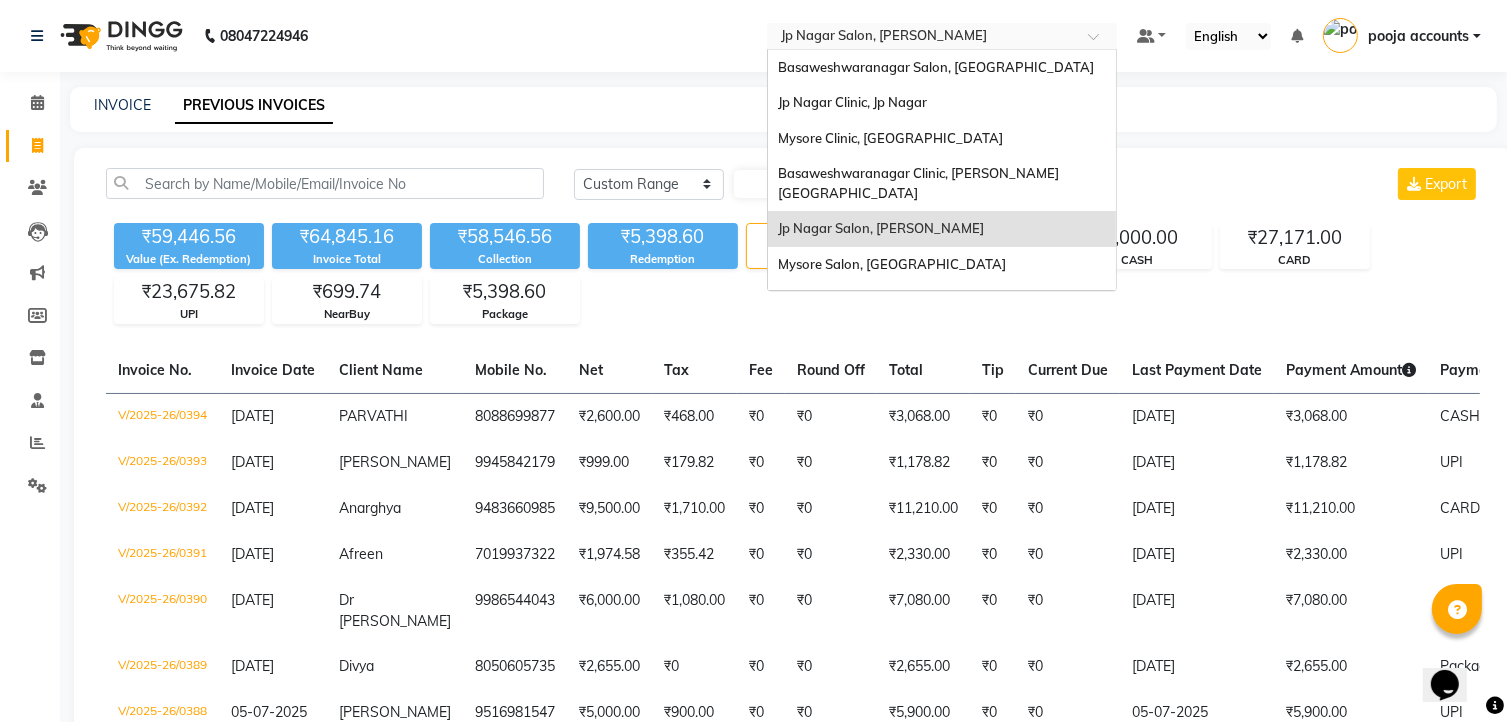 click on "Select Location × Jp Nagar Salon, J. P. Nagar" at bounding box center (942, 36) 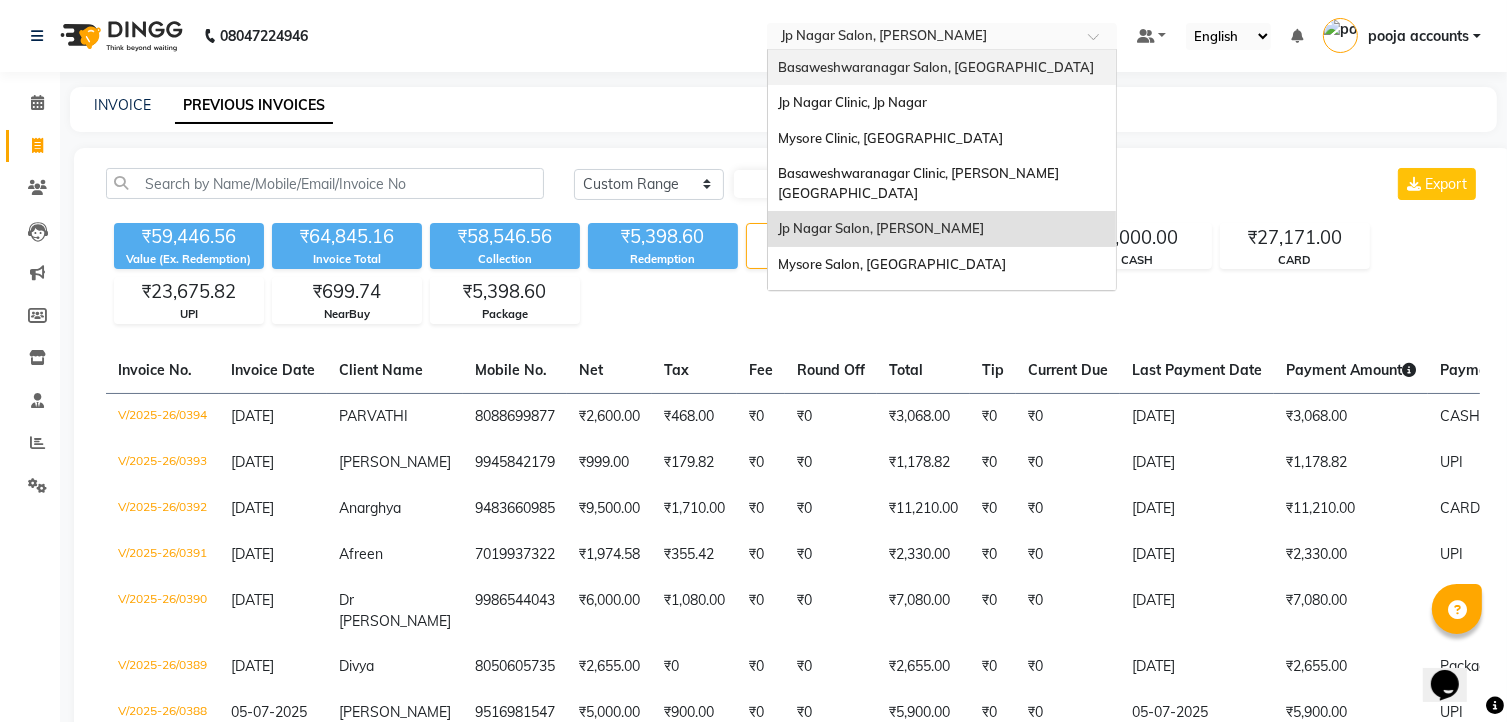 click on "Basaweshwaranagar Salon, [GEOGRAPHIC_DATA]" at bounding box center (936, 67) 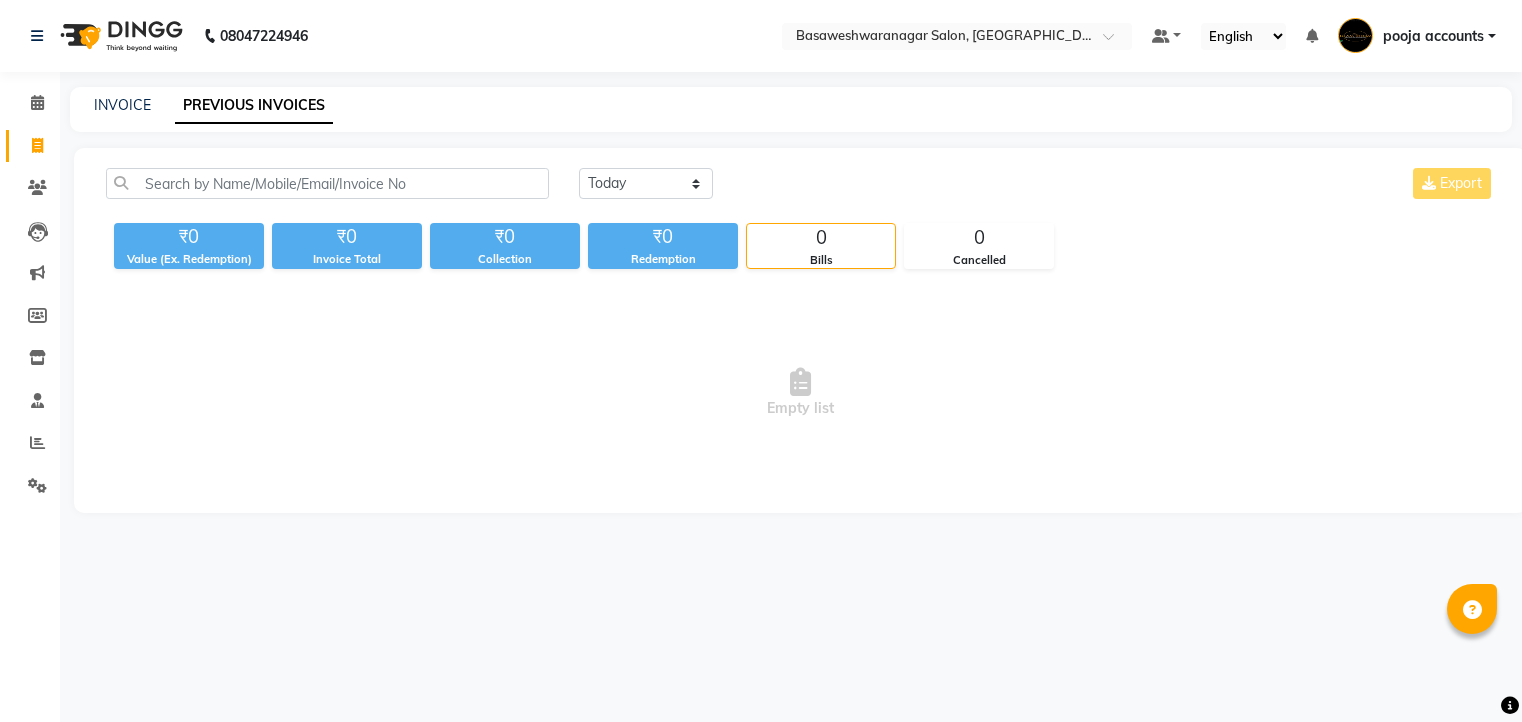 scroll, scrollTop: 0, scrollLeft: 0, axis: both 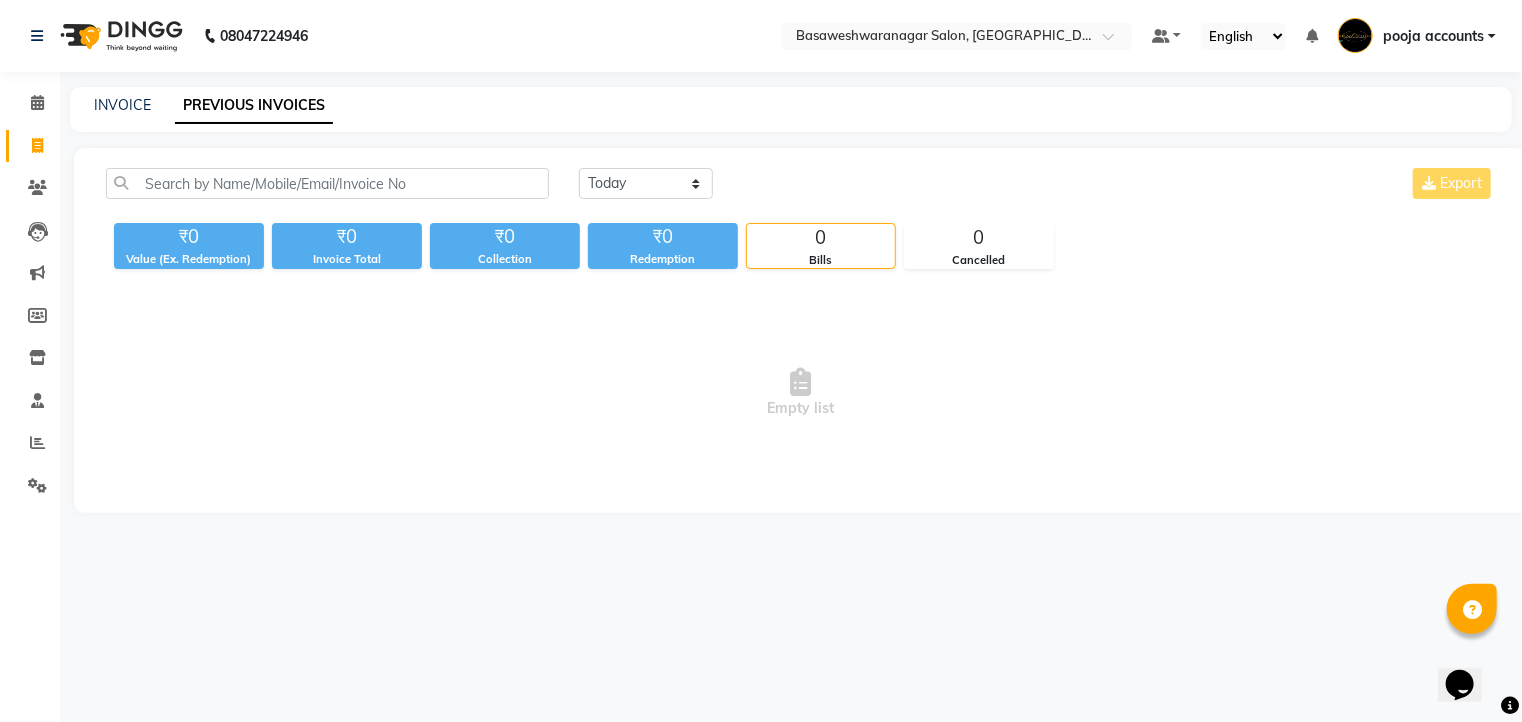 select on "range" 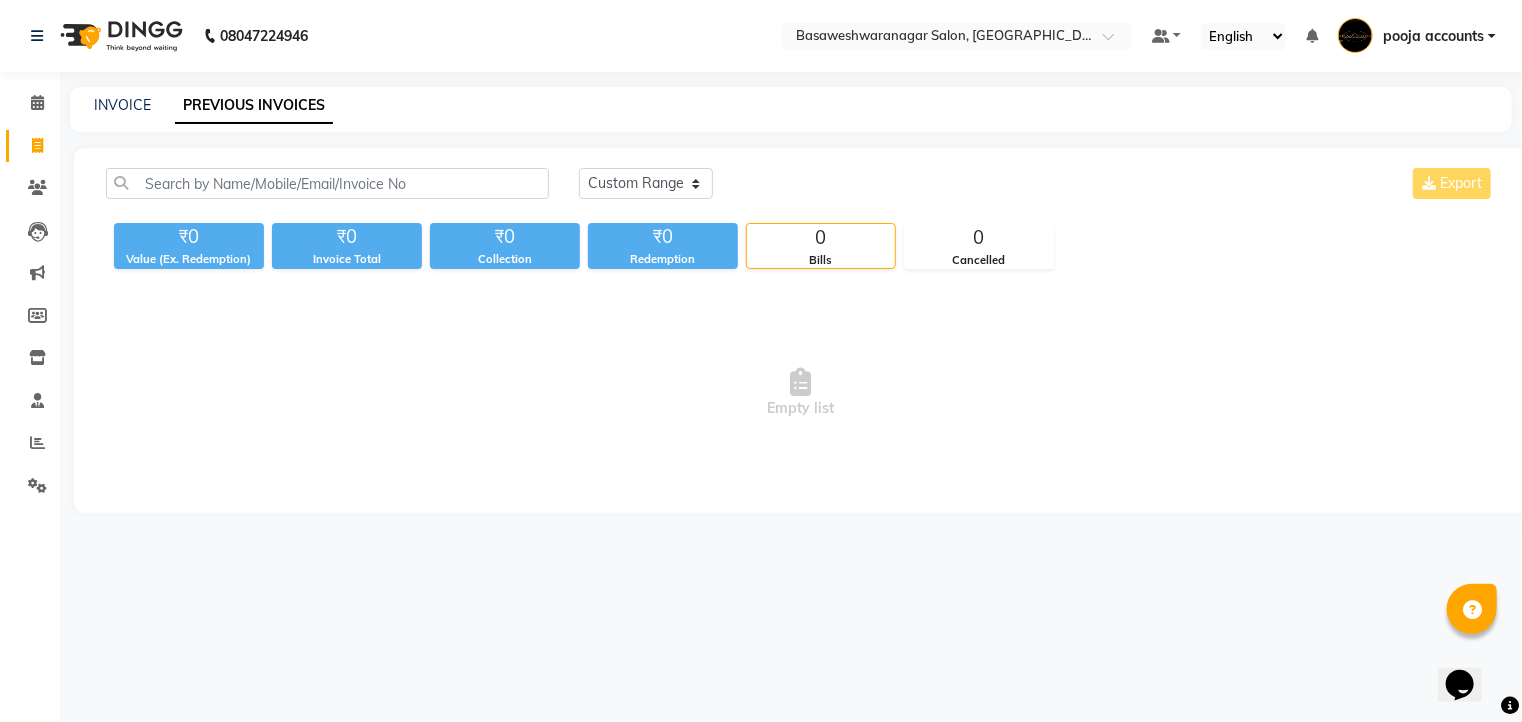 click on "[DATE] [DATE] Custom Range" 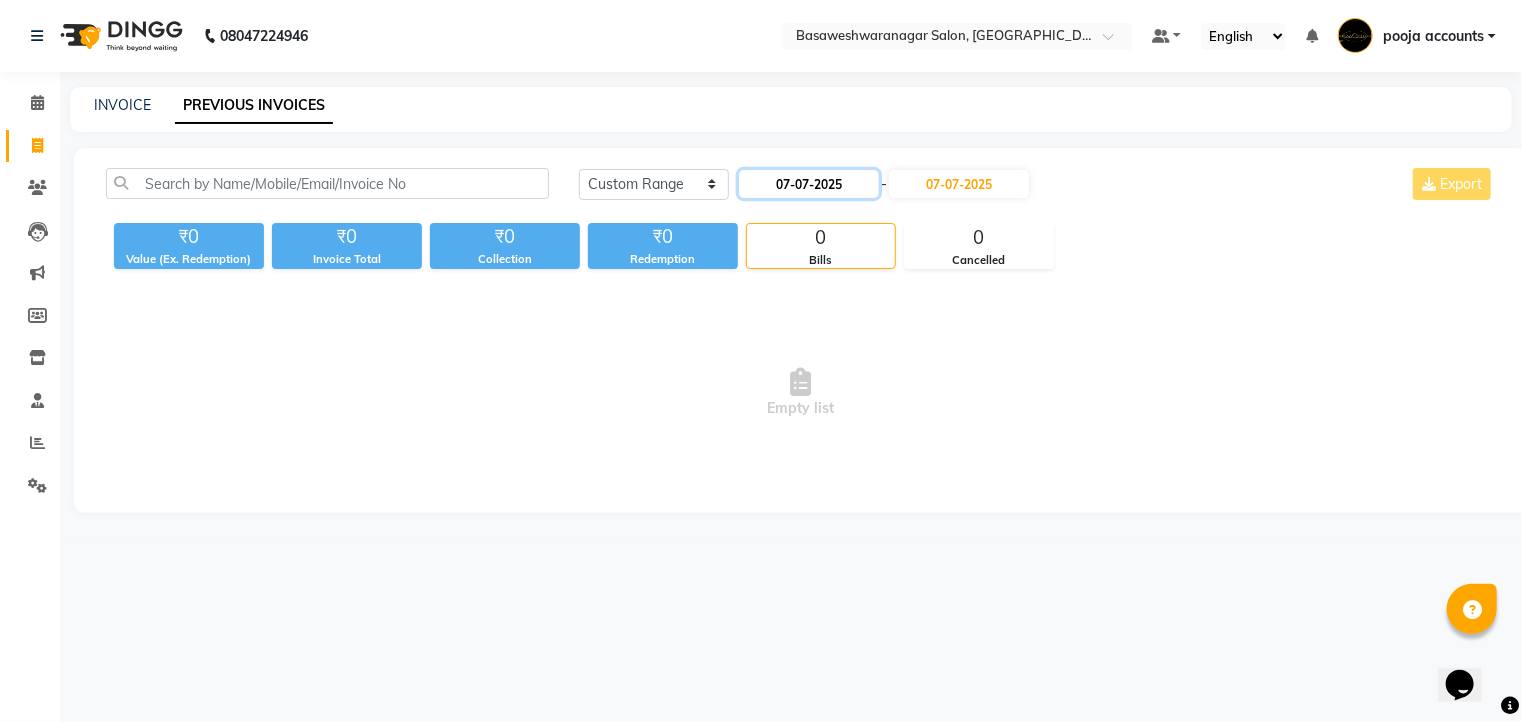click on "07-07-2025" 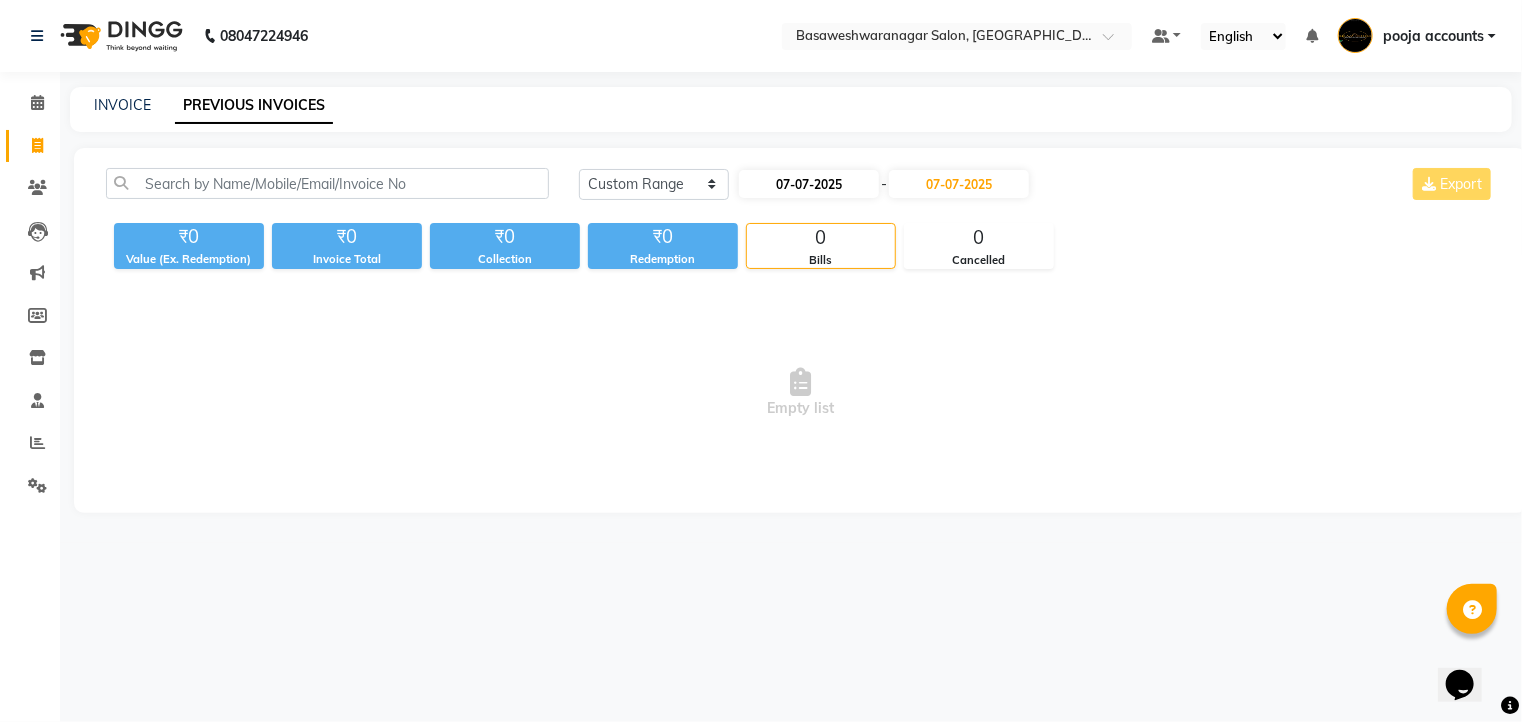select on "7" 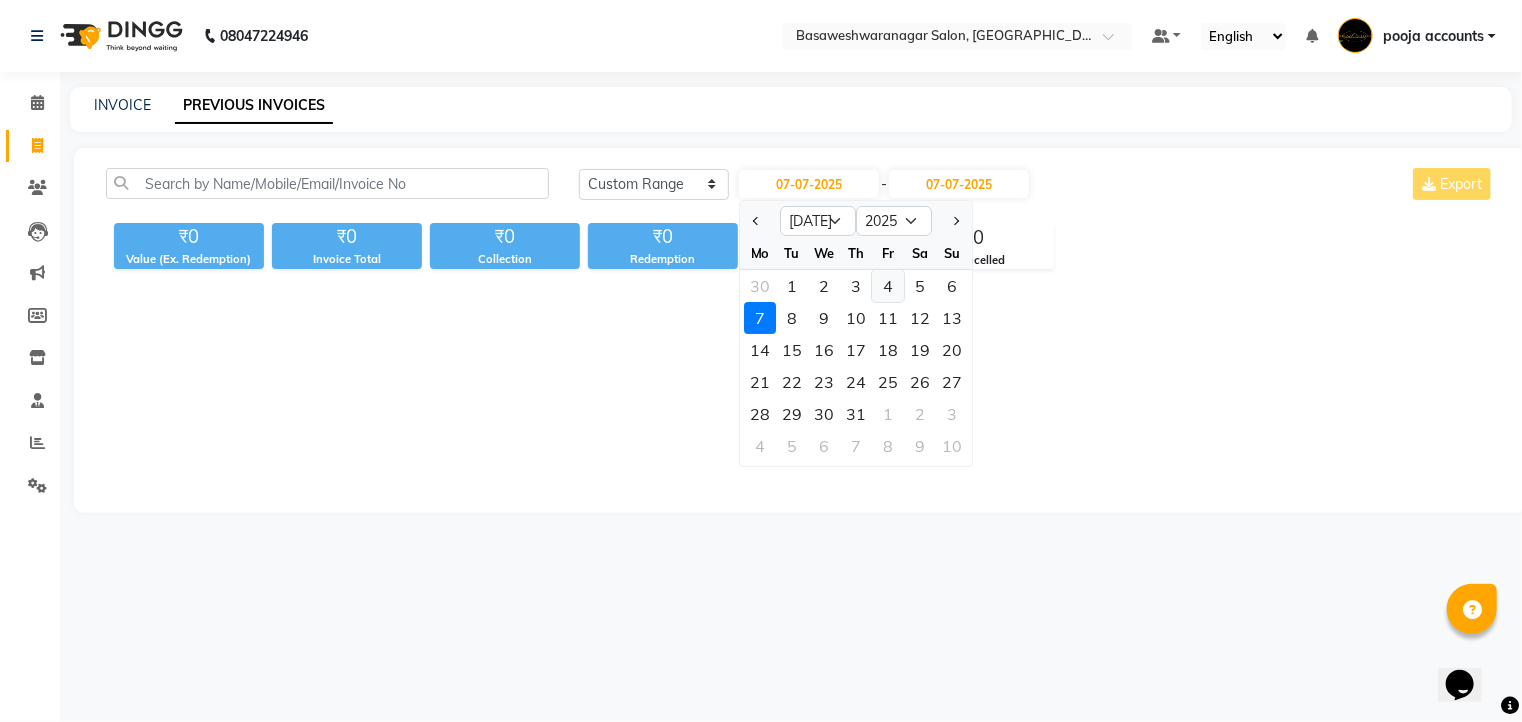 click on "4" 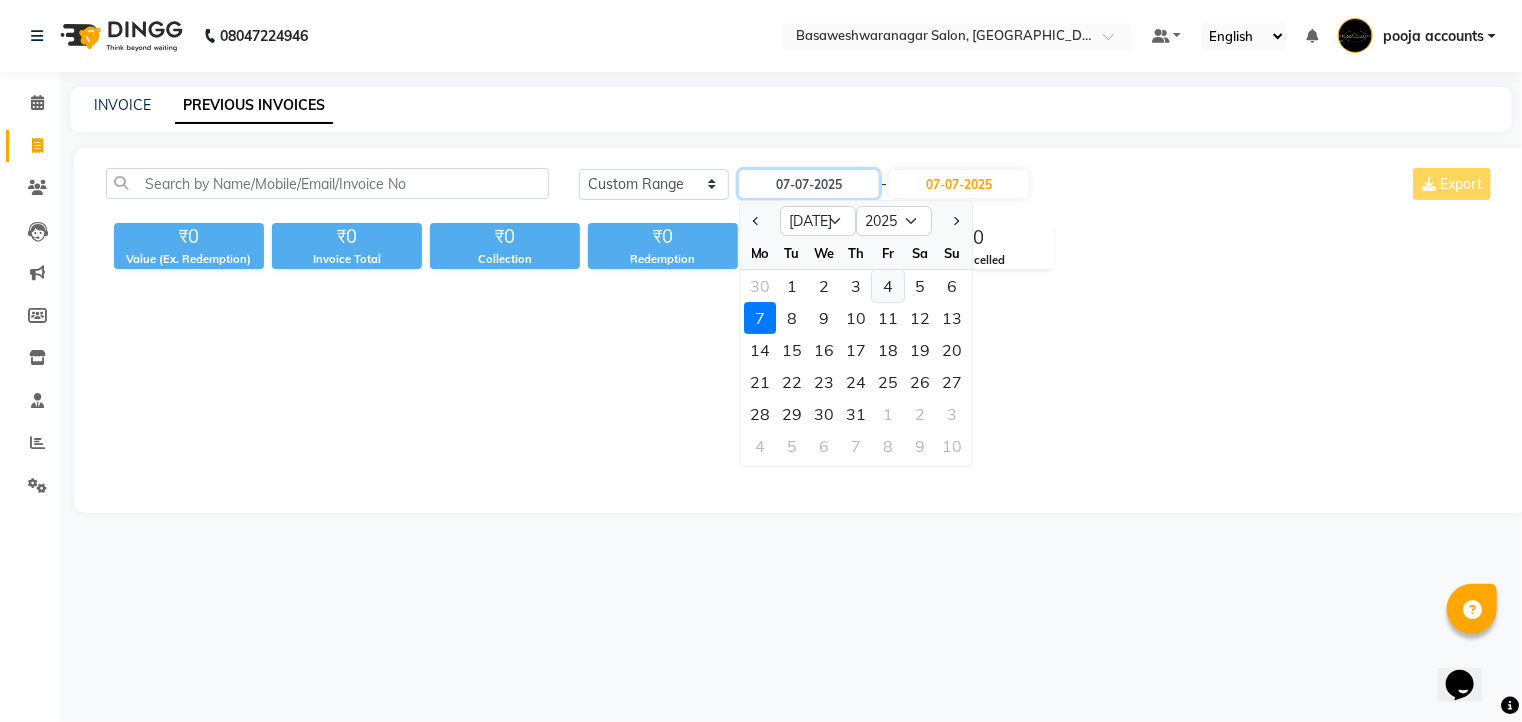 type on "[DATE]" 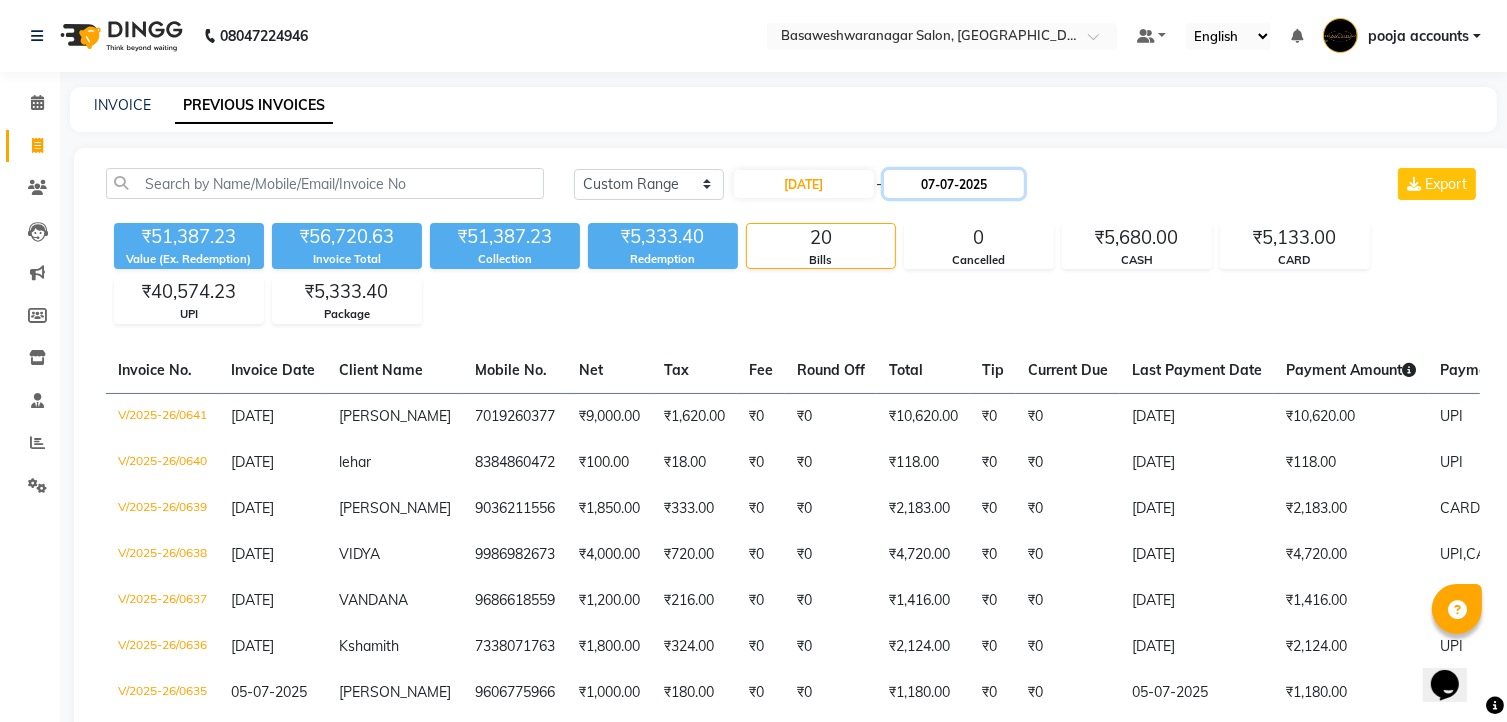click on "07-07-2025" 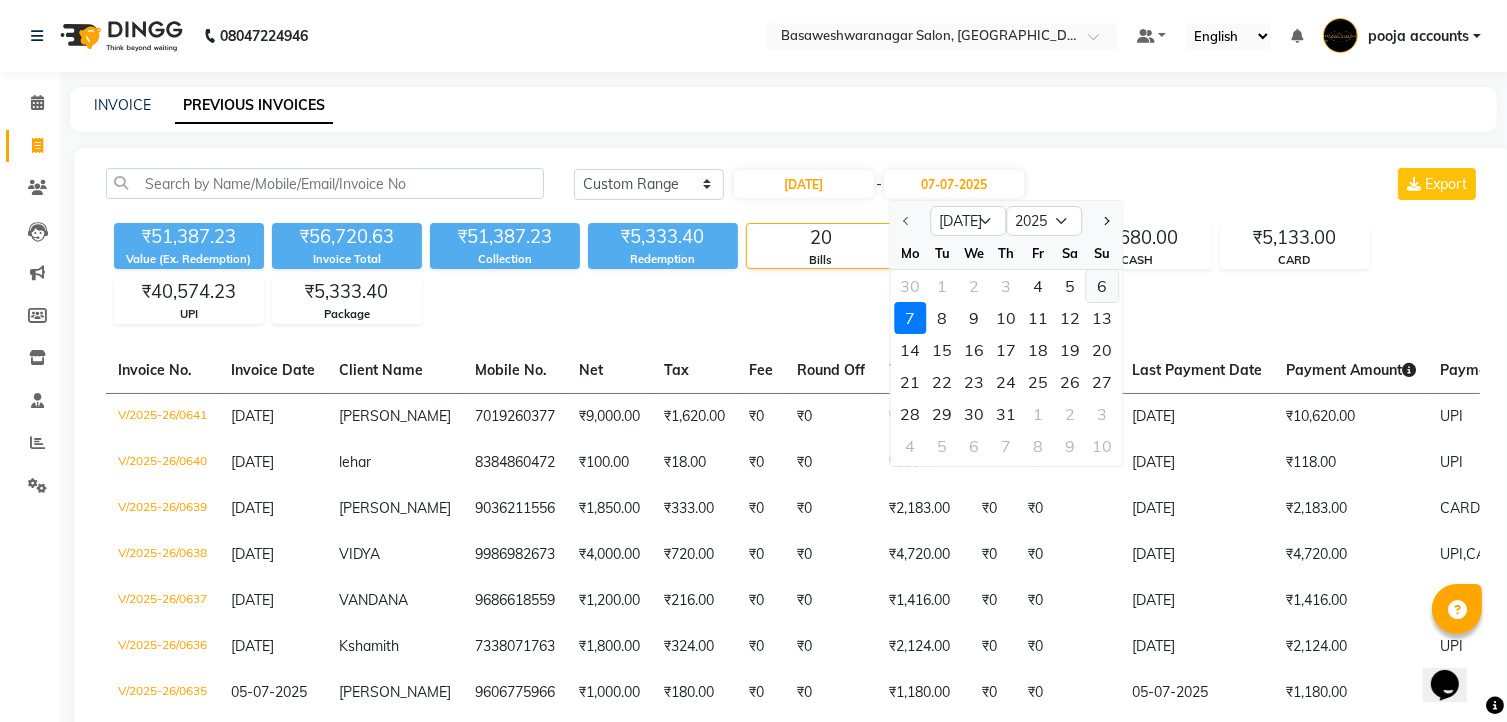 click on "6" 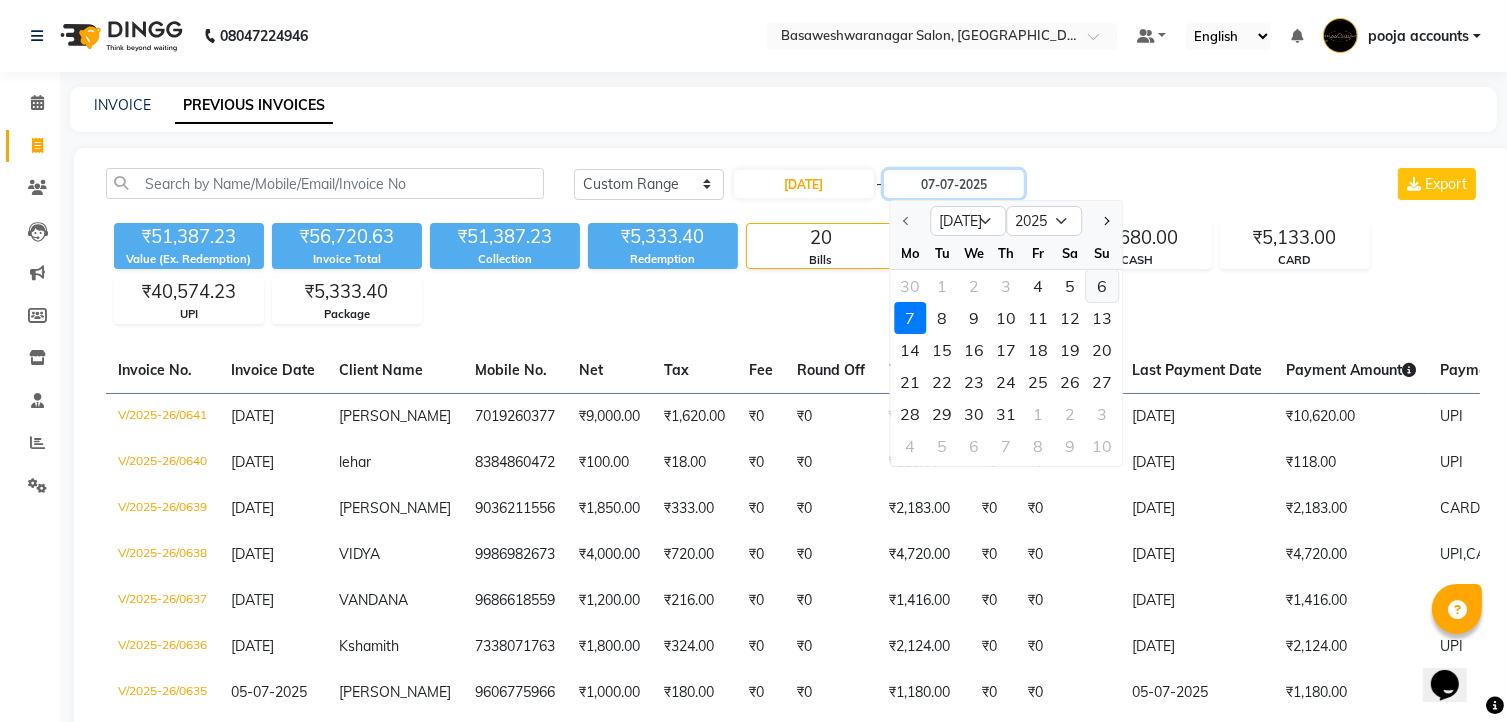 type on "[DATE]" 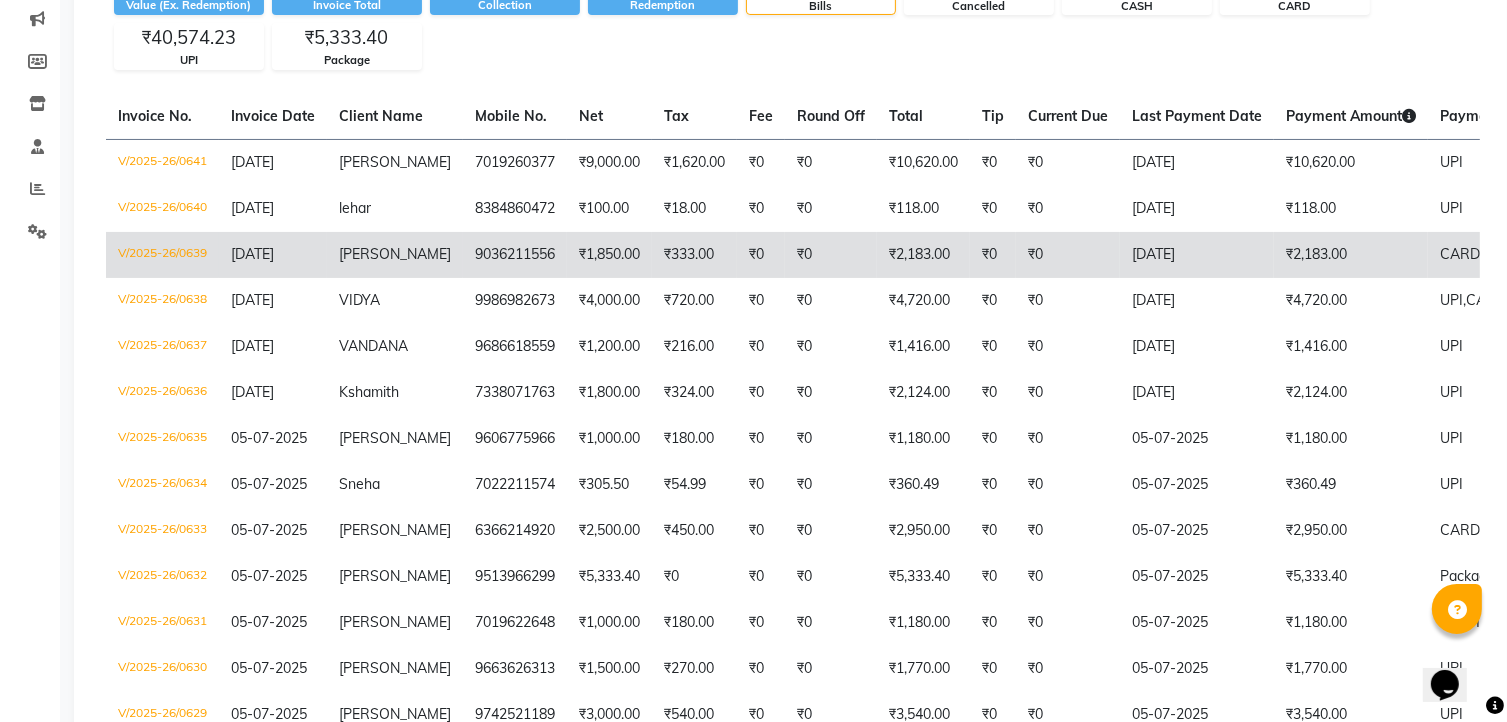 scroll, scrollTop: 0, scrollLeft: 0, axis: both 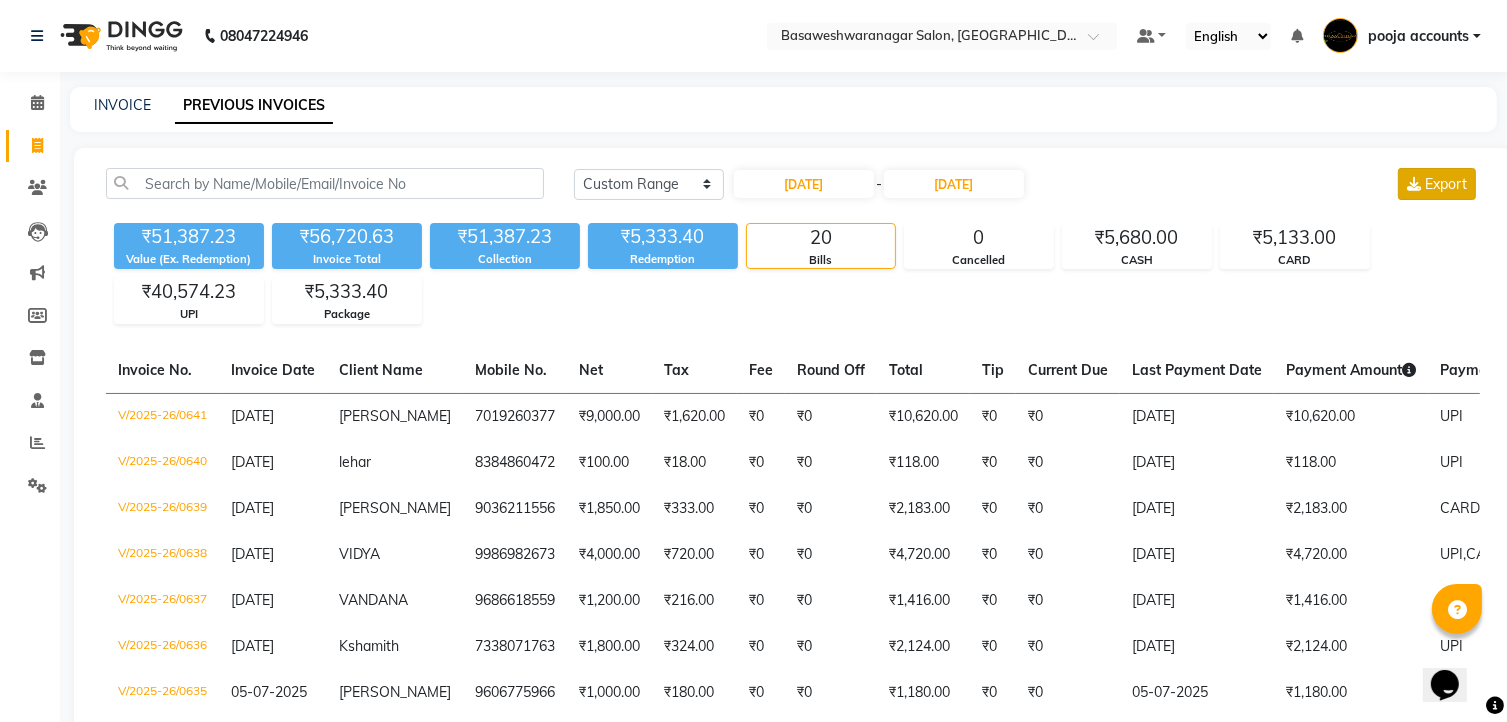 click on "Export" at bounding box center (1446, 184) 